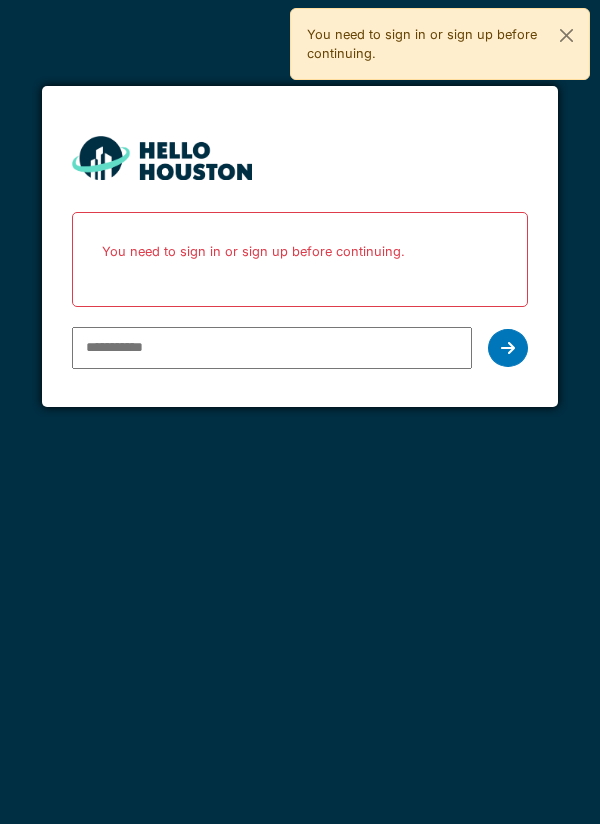 scroll, scrollTop: 0, scrollLeft: 0, axis: both 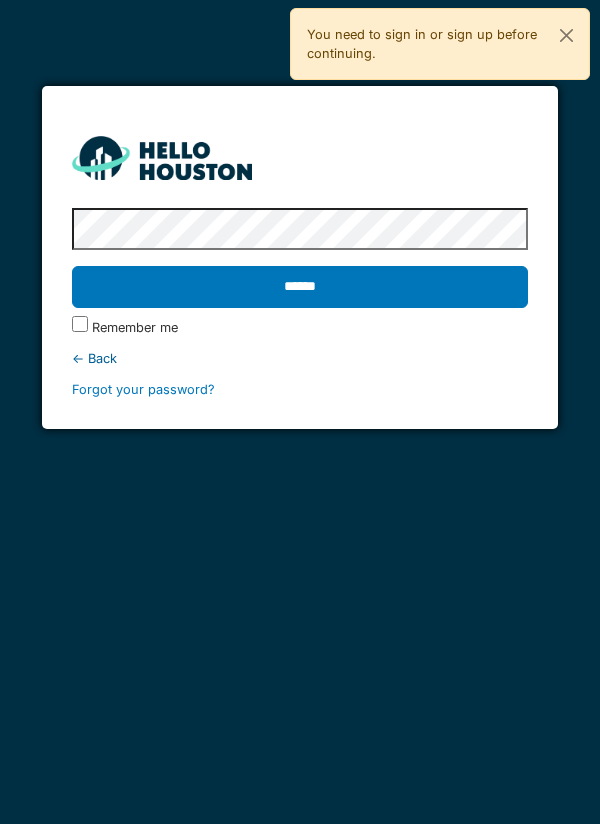 click on "******" at bounding box center (300, 287) 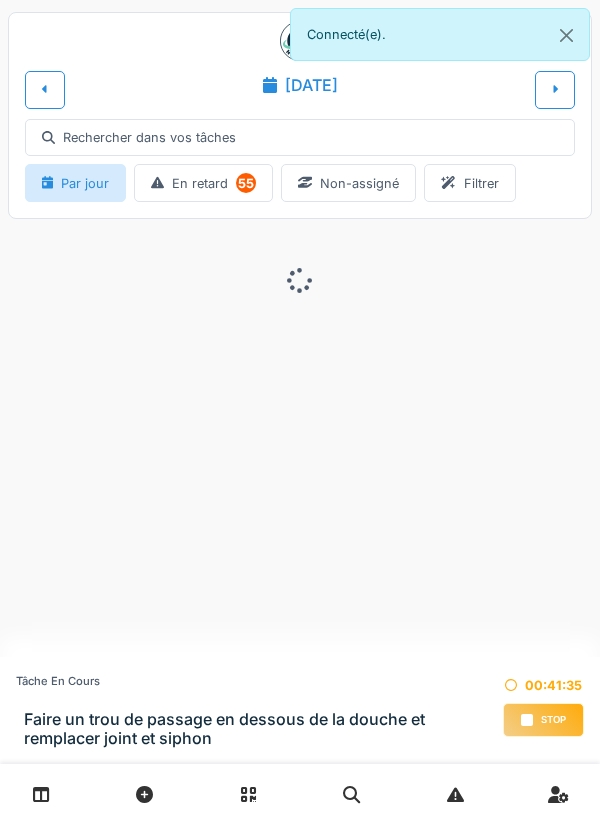 scroll, scrollTop: 0, scrollLeft: 0, axis: both 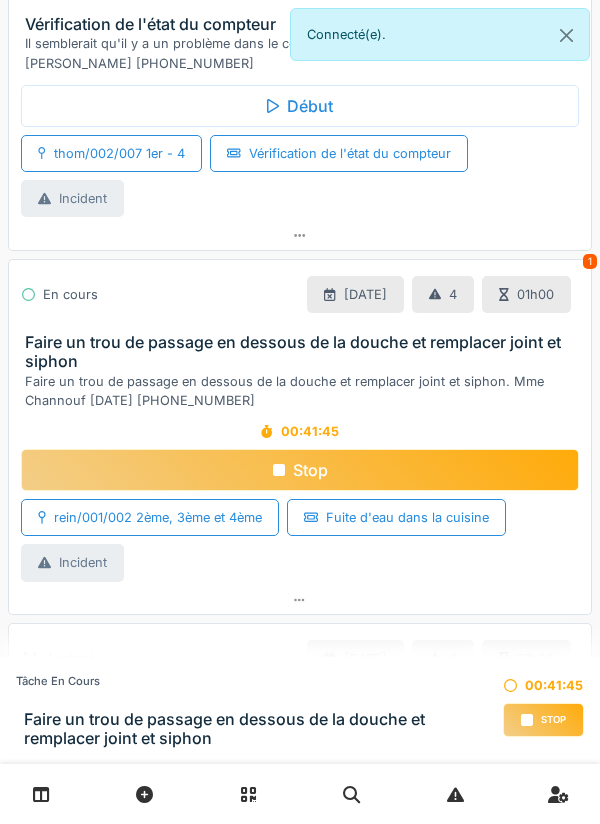 click on "Faire un trou de passage en dessous de la douche et remplacer joint et siphon. Mme Channouf [DATE] [PHONE_NUMBER]" at bounding box center [304, 391] 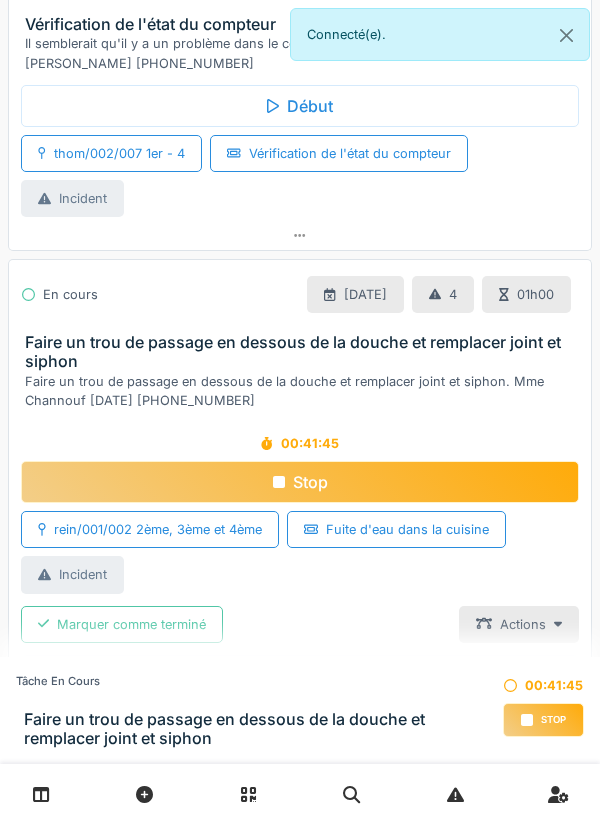 scroll, scrollTop: 768, scrollLeft: 0, axis: vertical 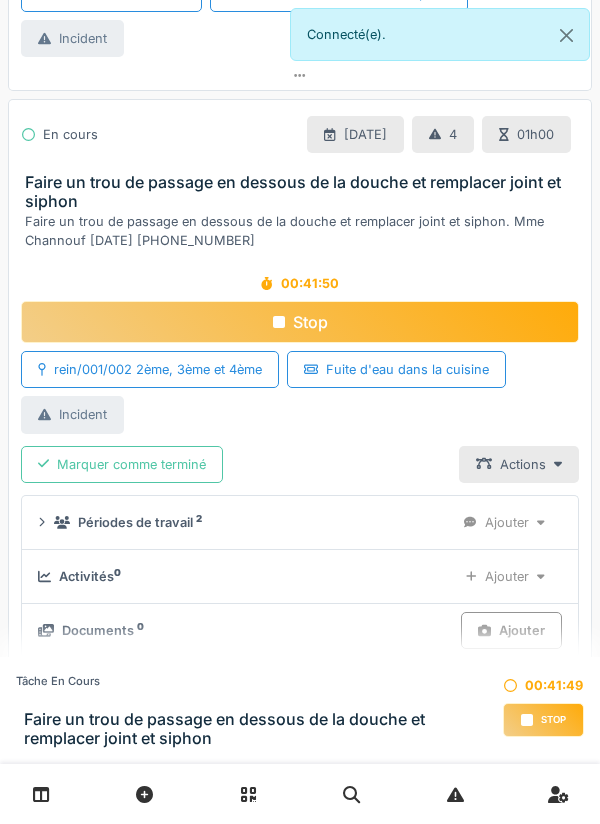 click on "Ajouter" at bounding box center [505, 576] 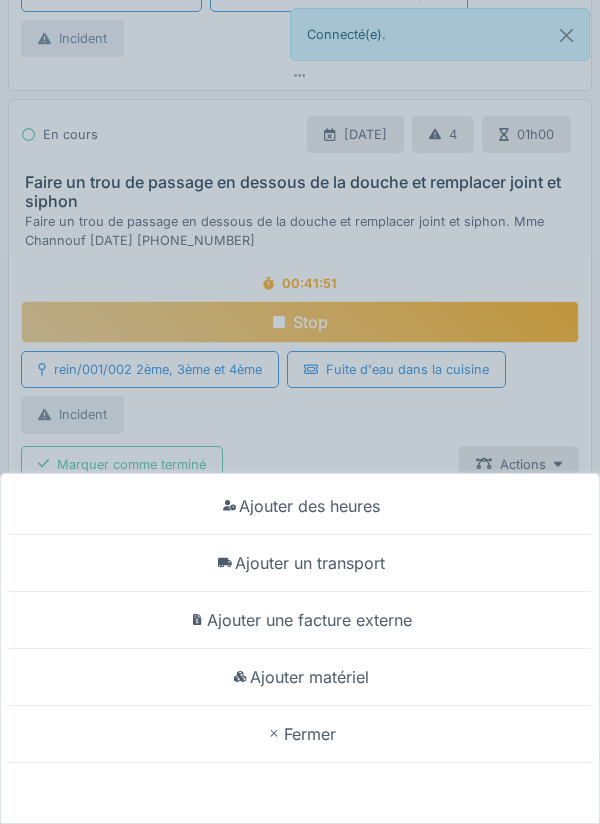 click on "Ajouter matériel" at bounding box center [300, 677] 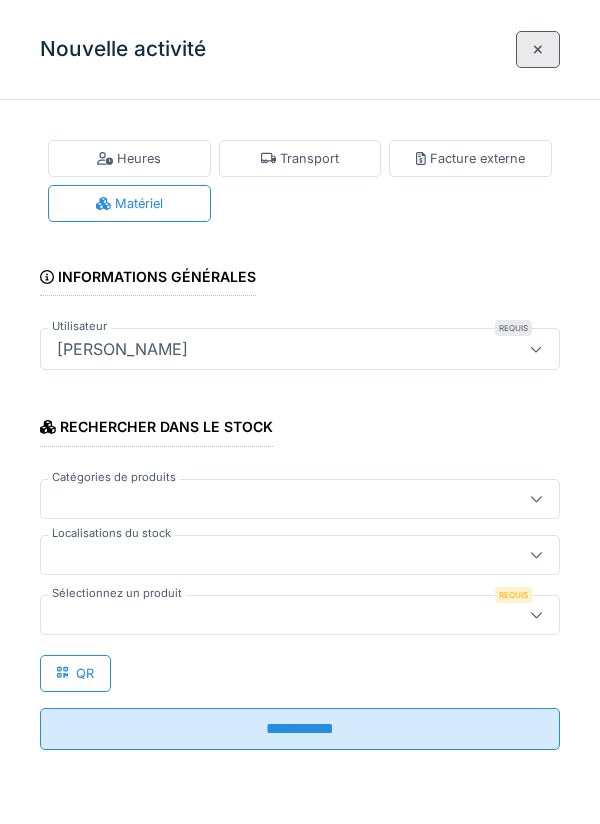 click at bounding box center (274, 555) 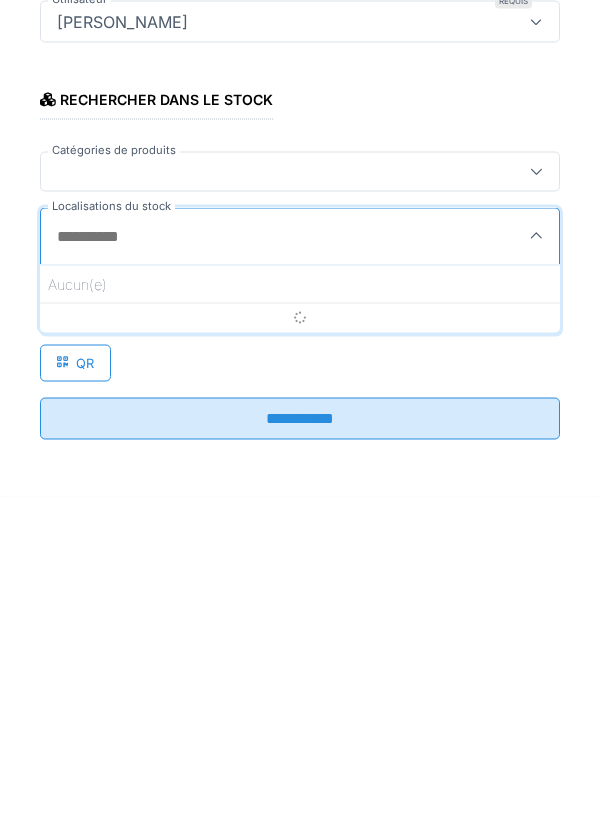 click on "Localisations du stock" at bounding box center (262, 564) 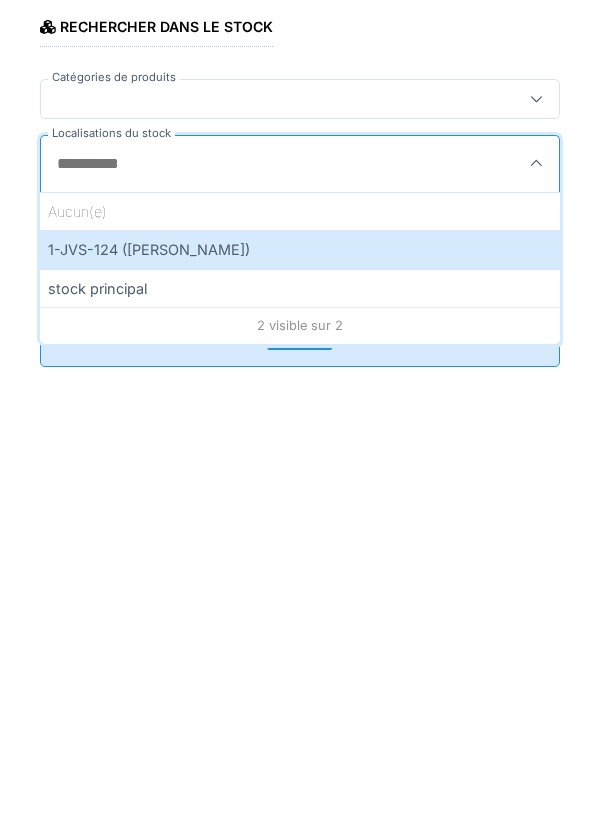 click on "1-JVS-124 (PETER)" at bounding box center [300, 649] 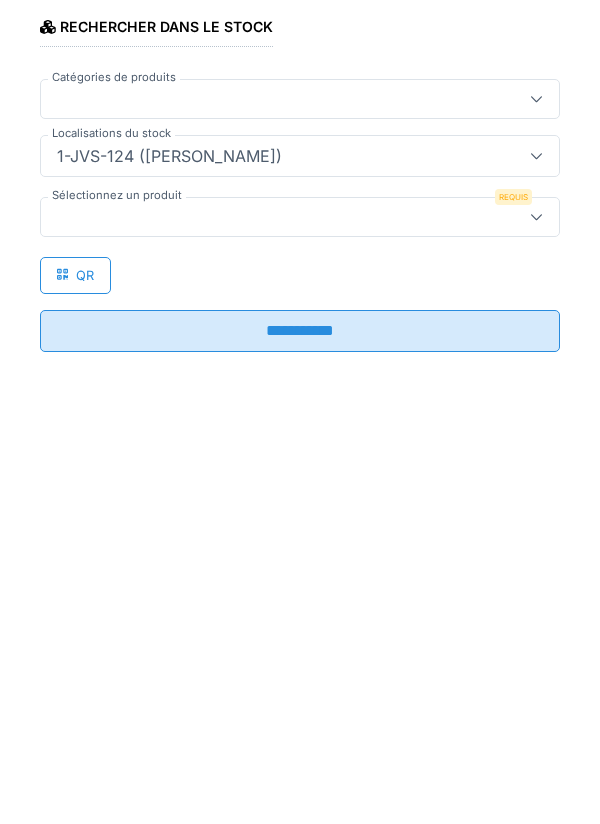 type on "***" 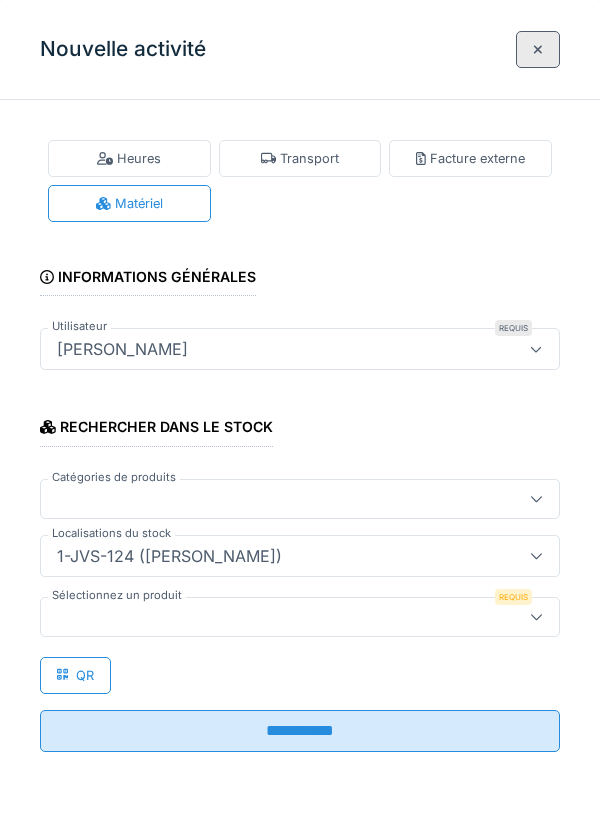 click at bounding box center (274, 617) 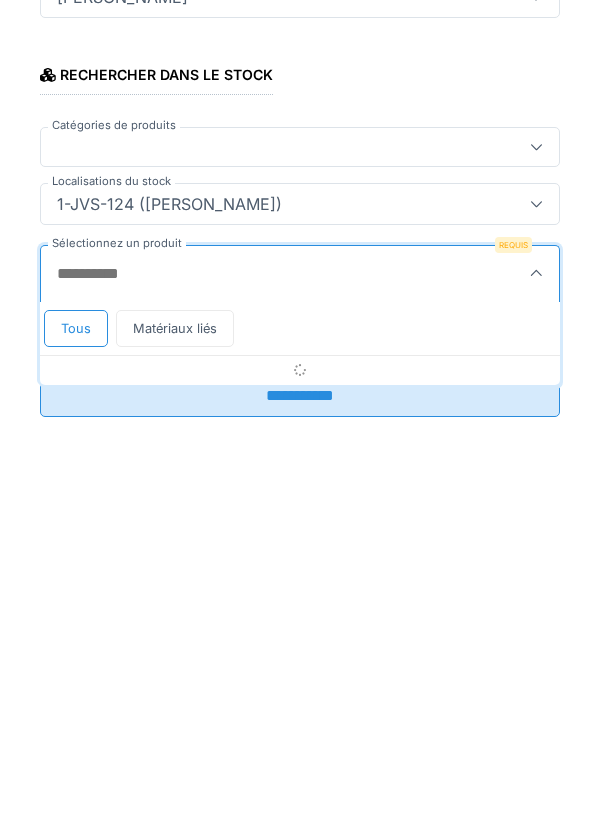 scroll, scrollTop: 1, scrollLeft: 0, axis: vertical 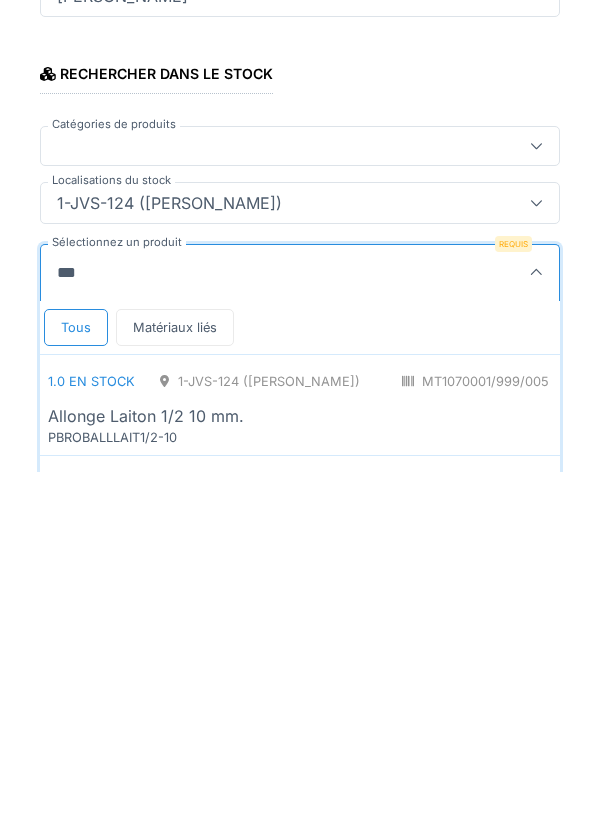 type on "******" 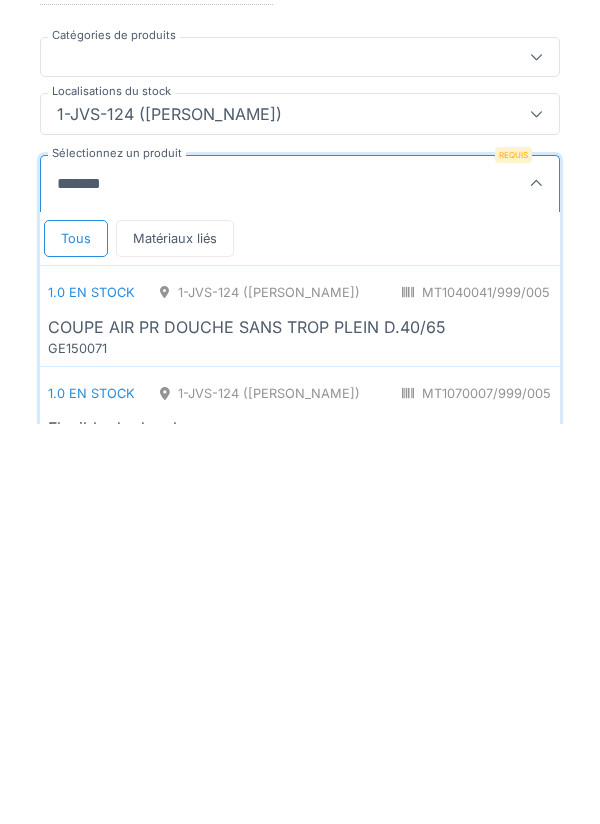 scroll, scrollTop: 46, scrollLeft: 0, axis: vertical 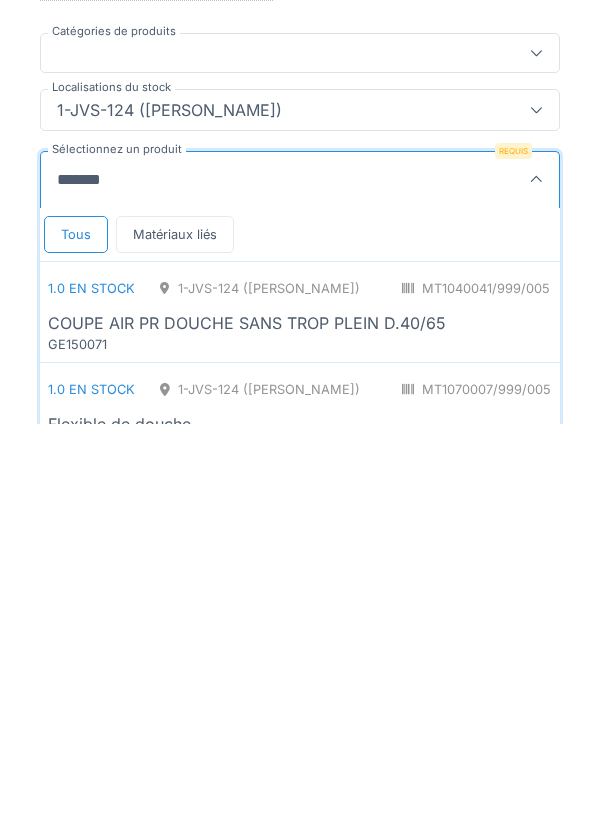 click on "COUPE AIR PR DOUCHE SANS TROP PLEIN D.40/65" at bounding box center [247, 723] 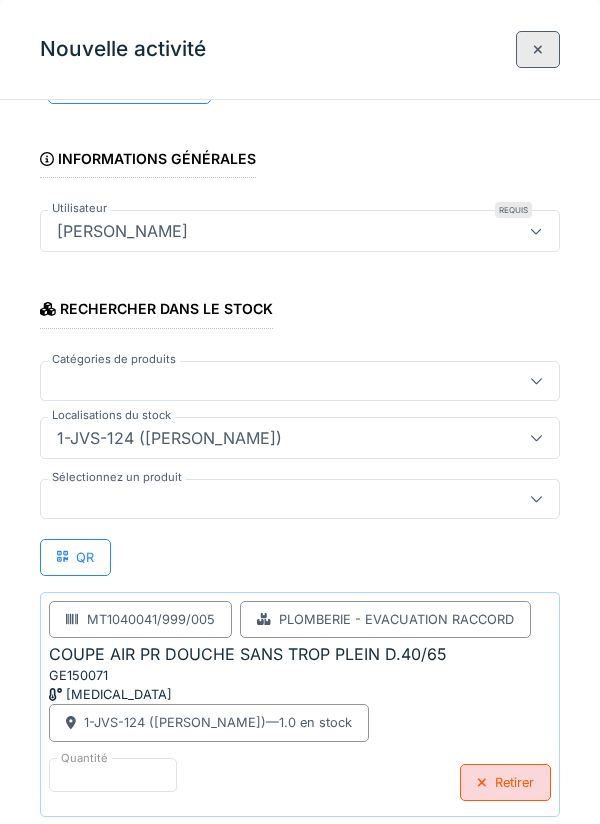 scroll, scrollTop: 119, scrollLeft: 0, axis: vertical 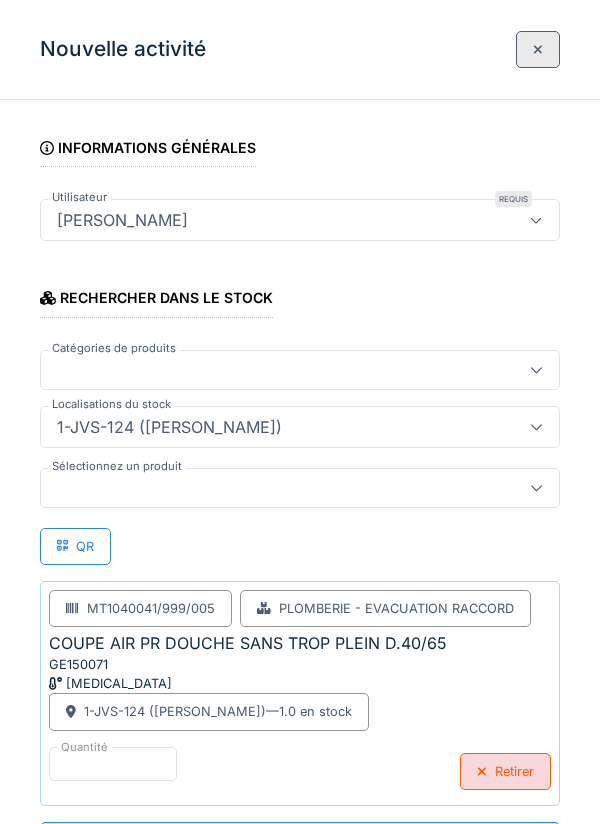 click on "**********" at bounding box center (300, 843) 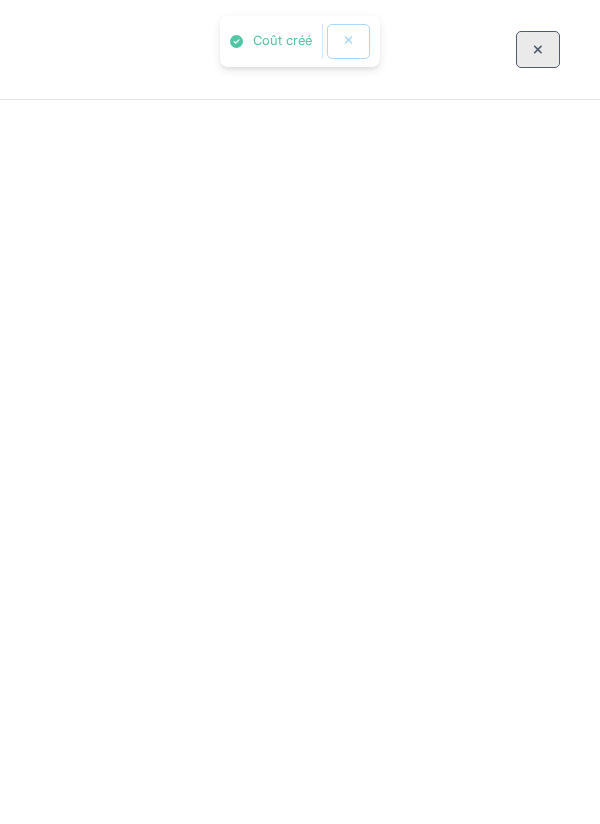 scroll, scrollTop: 0, scrollLeft: 0, axis: both 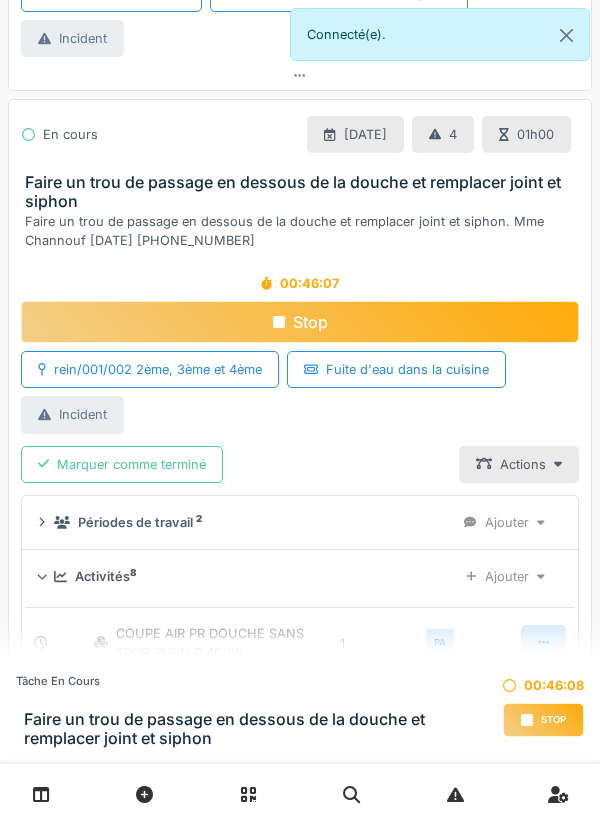 click on "Stop" at bounding box center [300, 322] 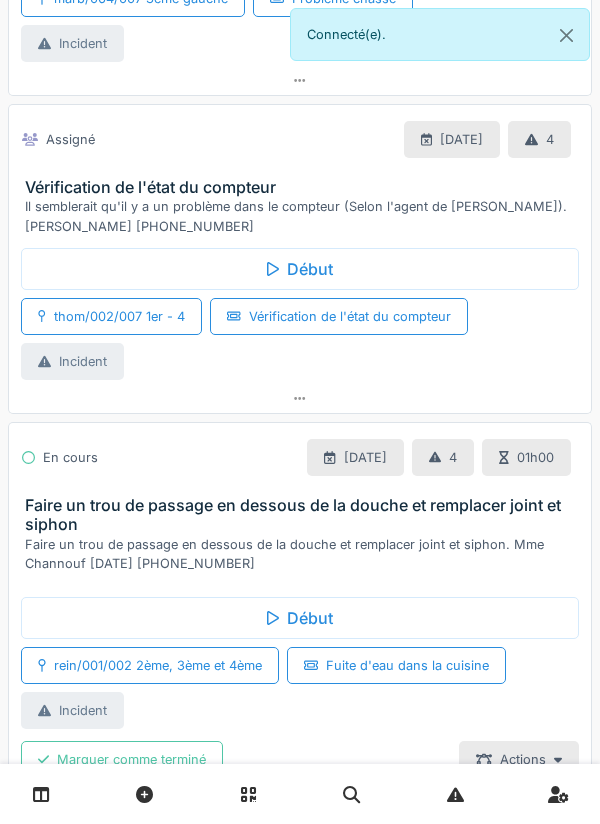 scroll, scrollTop: 451, scrollLeft: 0, axis: vertical 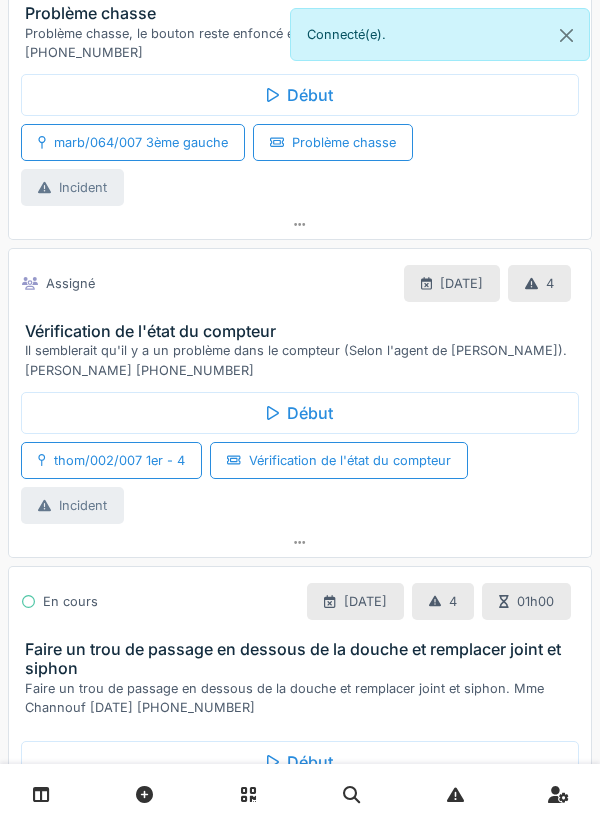 click on "Vérification de l'état du compteur" at bounding box center (304, 331) 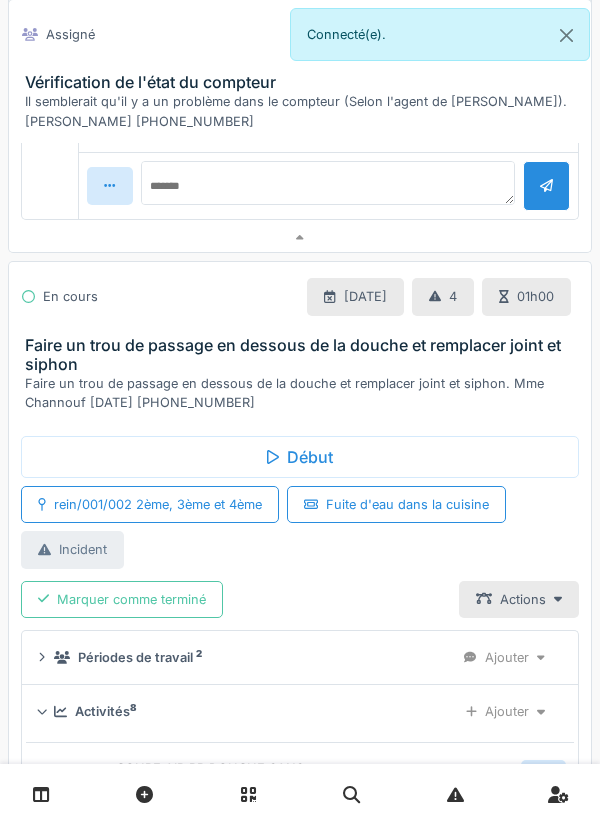 scroll, scrollTop: 1023, scrollLeft: 0, axis: vertical 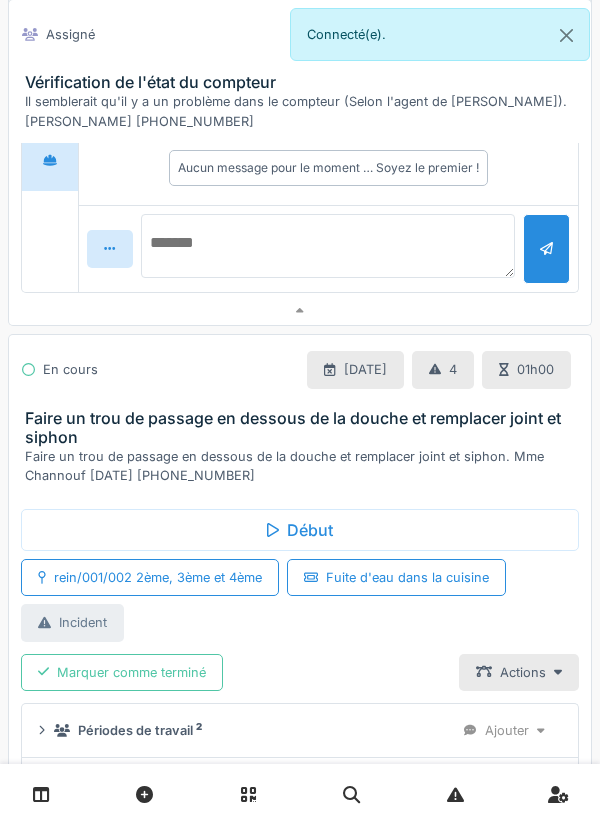 click at bounding box center [328, 246] 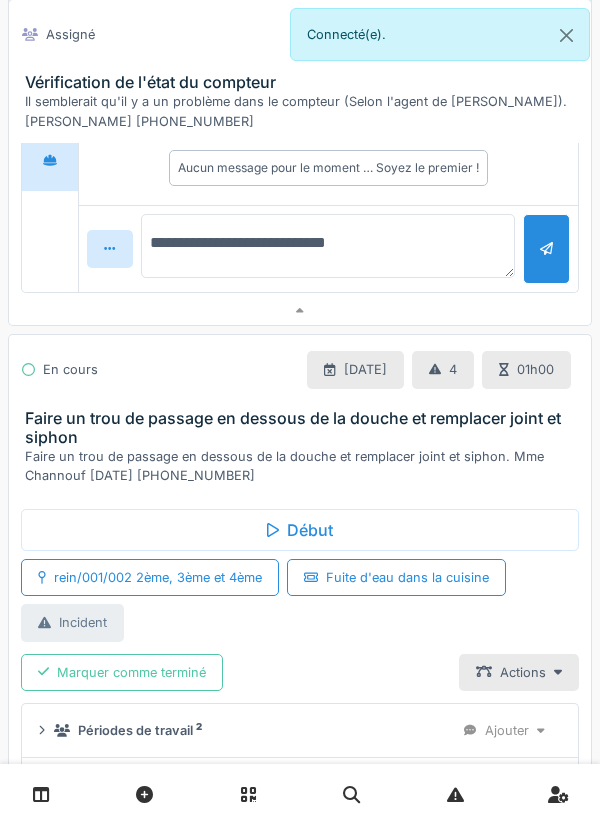 type on "**********" 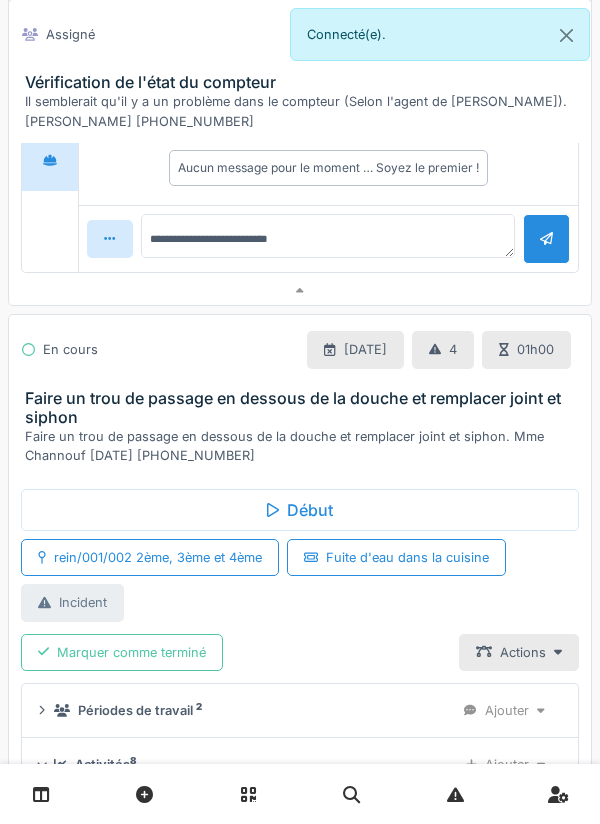 click at bounding box center (546, 238) 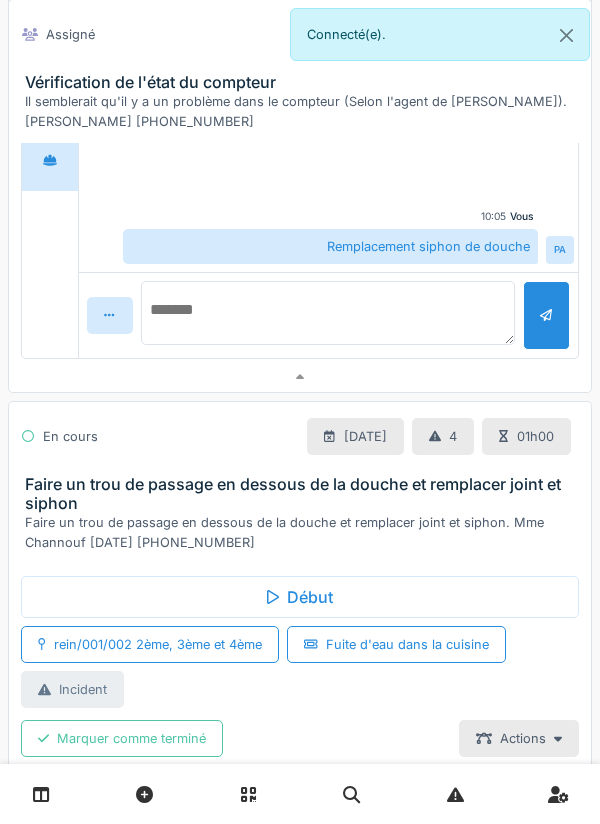 click at bounding box center [328, 313] 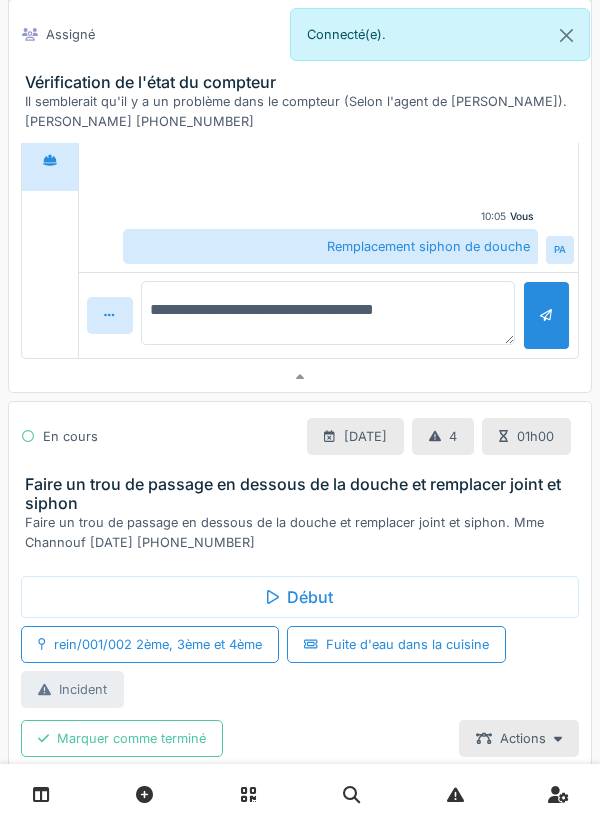 click on "**********" at bounding box center (328, 313) 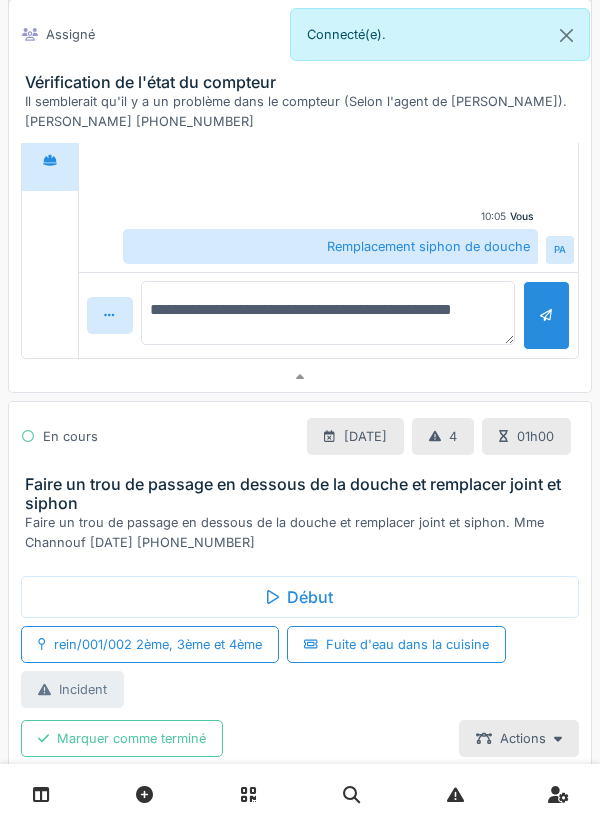 click on "**********" at bounding box center (328, 313) 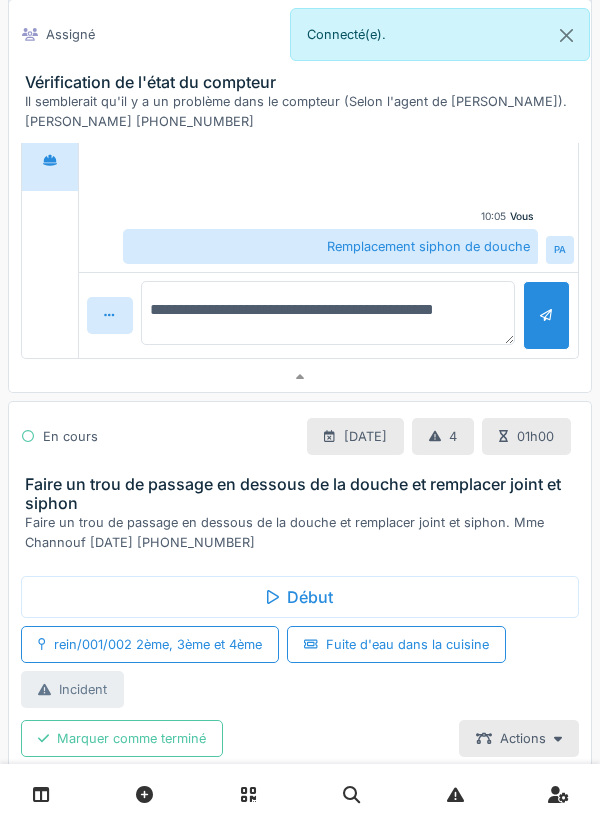 type on "**********" 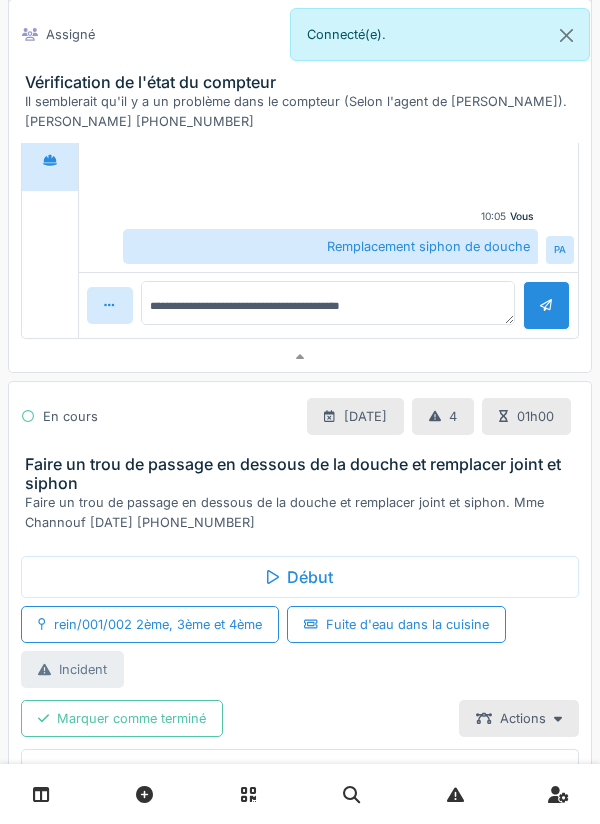 click at bounding box center (546, 305) 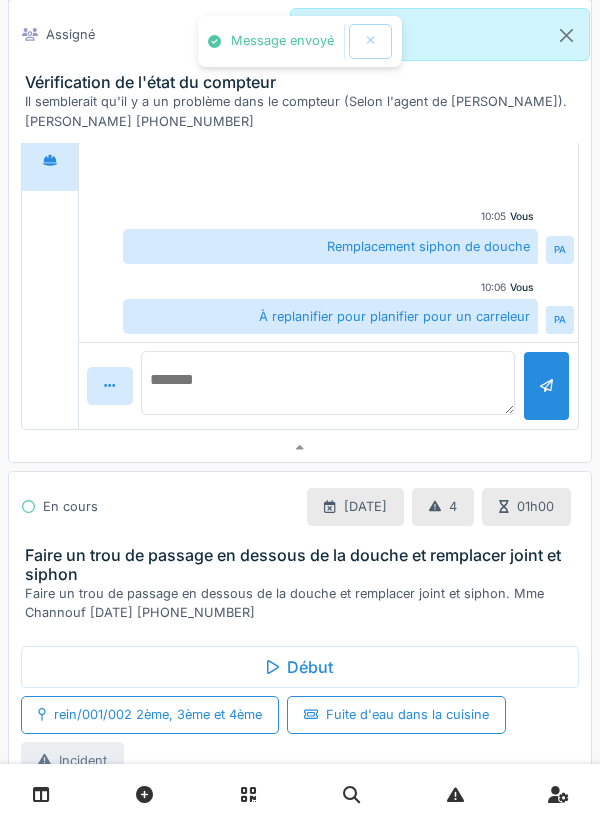 click at bounding box center [328, 383] 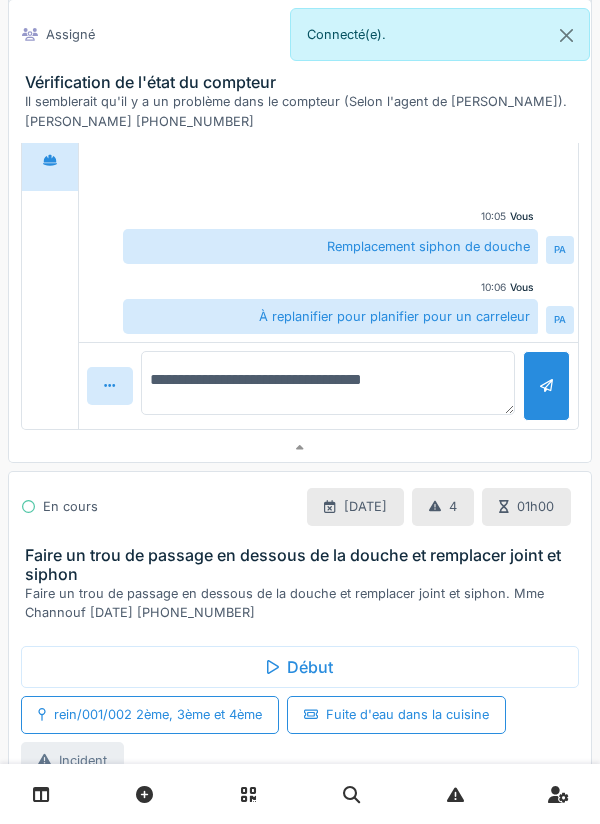 type on "**********" 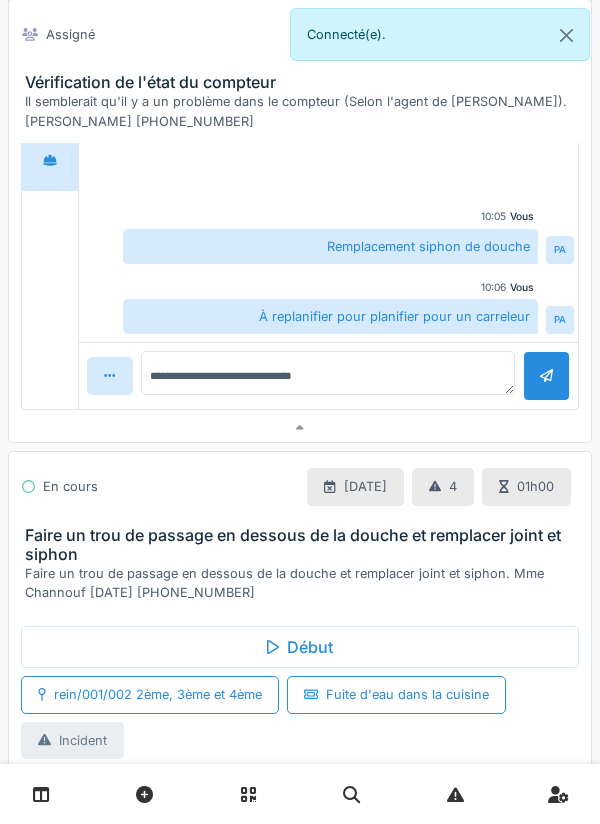 click at bounding box center [546, 375] 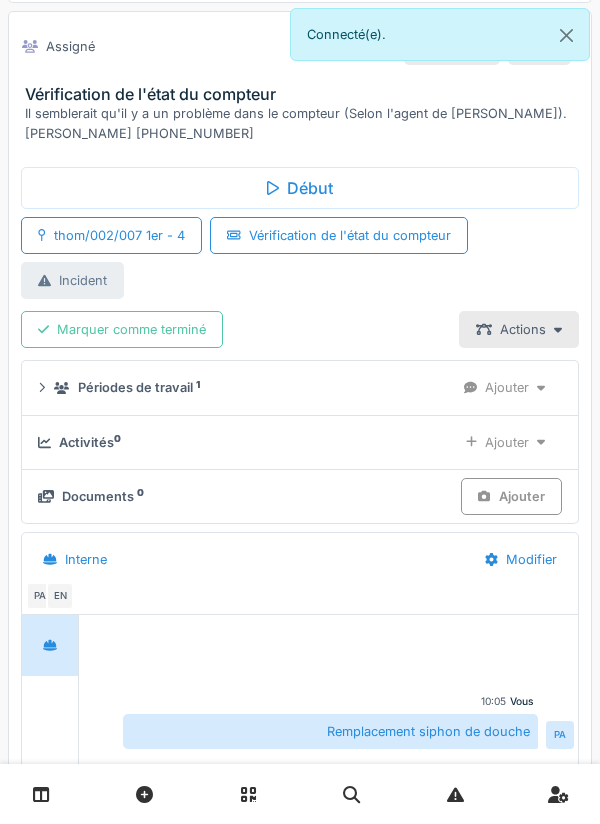 scroll, scrollTop: 534, scrollLeft: 0, axis: vertical 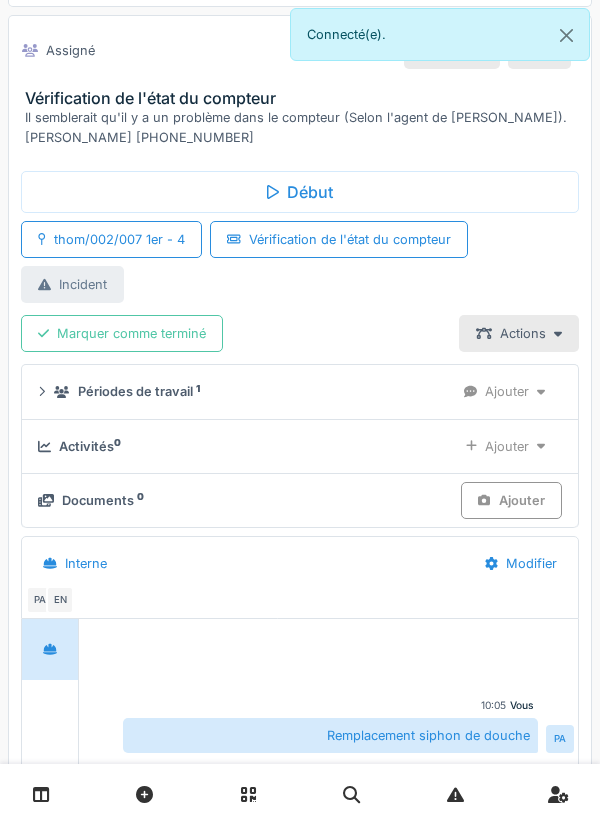 click on "EN" at bounding box center (60, 600) 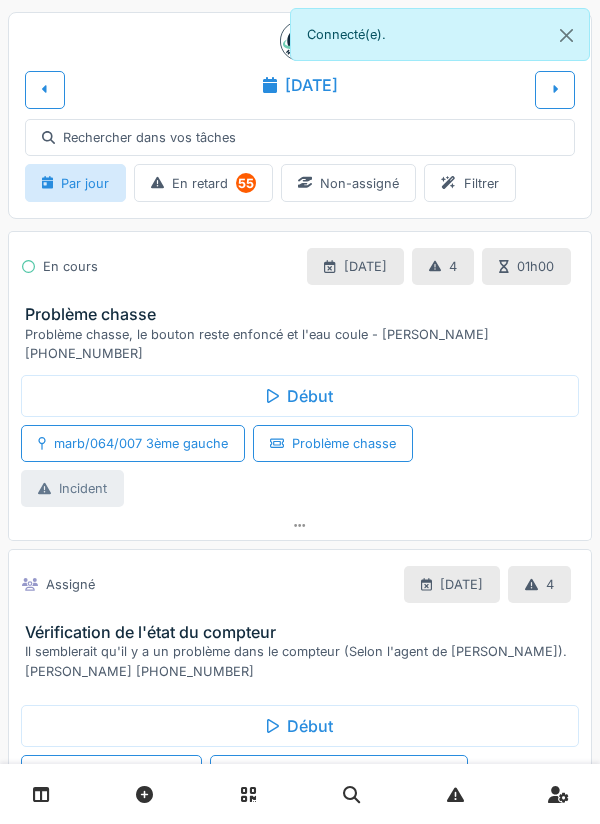scroll, scrollTop: 5, scrollLeft: 0, axis: vertical 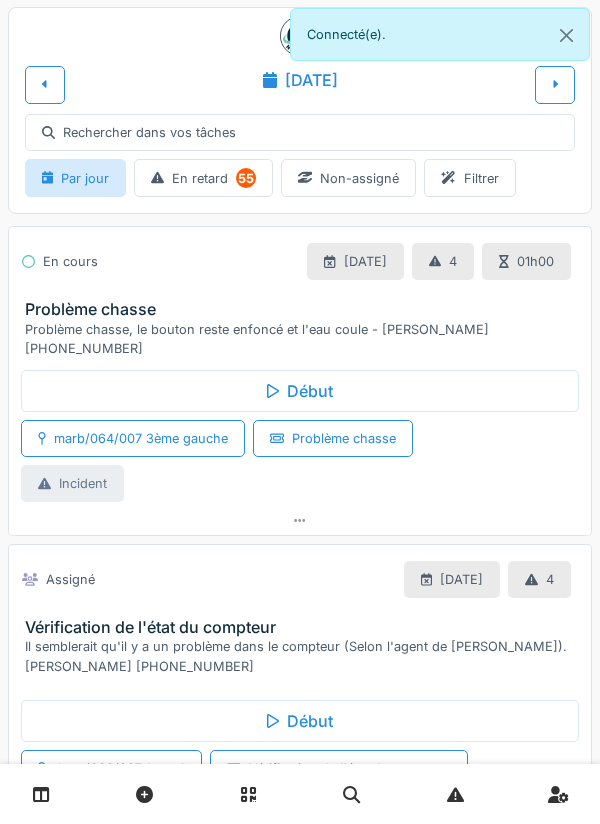 click on "Vérification de l'état du compteur" at bounding box center [304, 627] 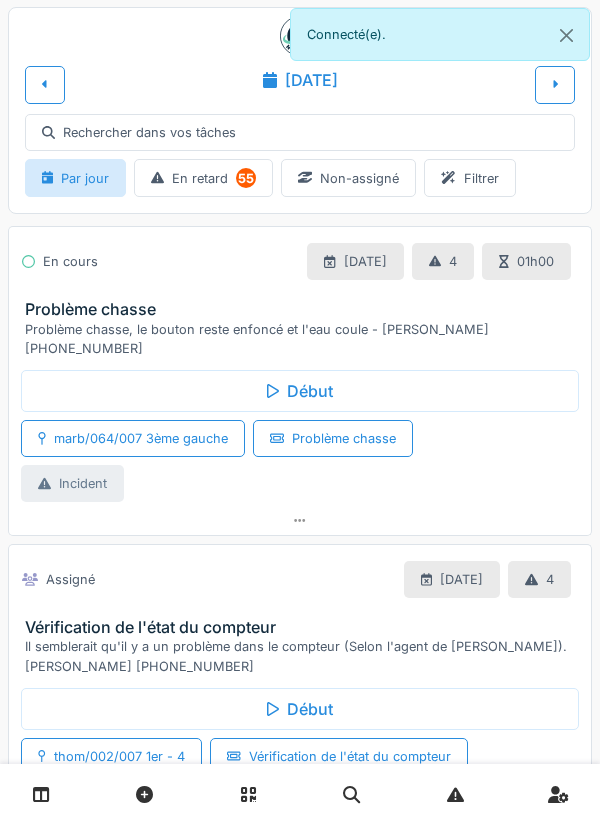 click on "Vérification de l'état du compteur" at bounding box center [304, 627] 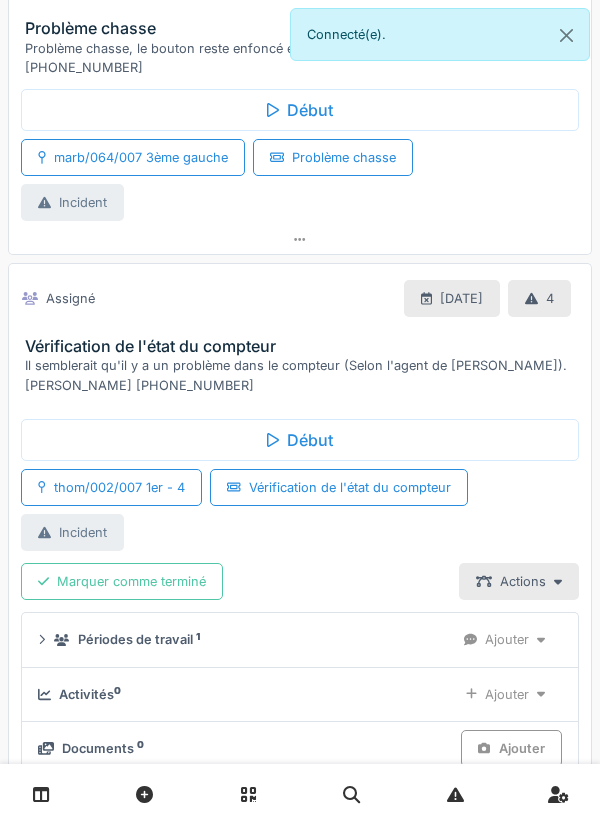 scroll, scrollTop: 450, scrollLeft: 0, axis: vertical 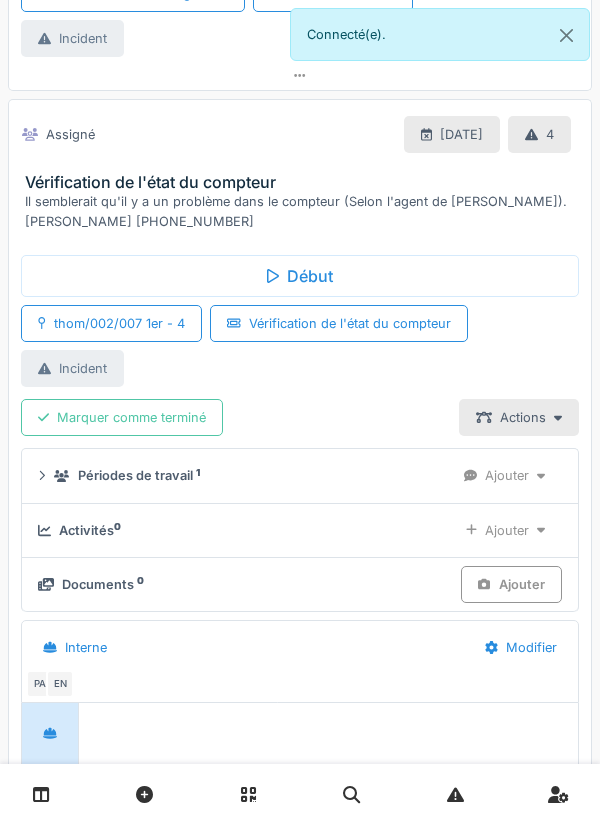 click on "Début" at bounding box center [300, 276] 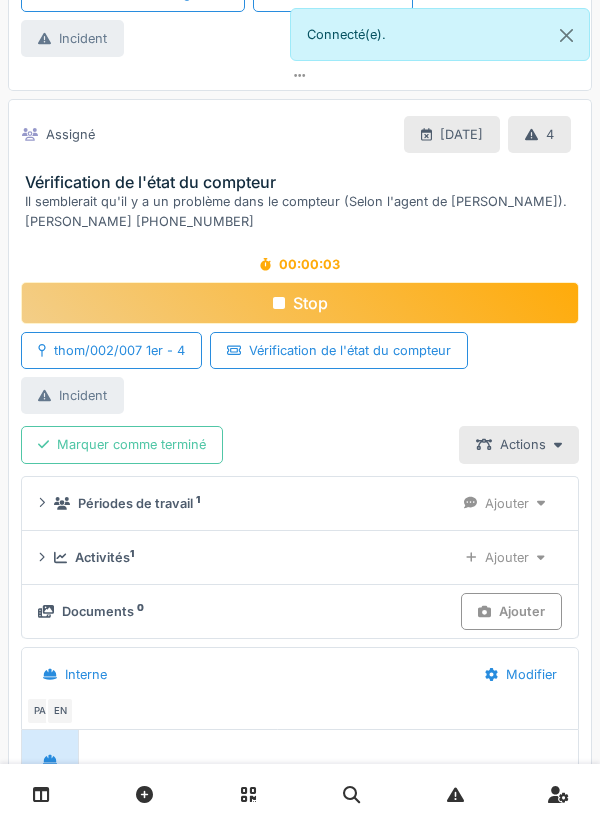 click on "Ajouter" at bounding box center (505, 557) 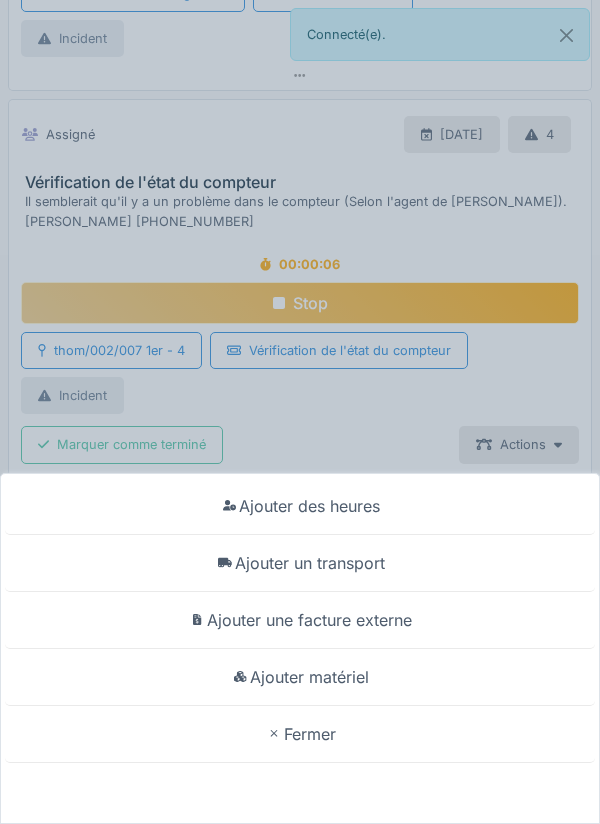 click on "Ajouter un transport" at bounding box center (300, 563) 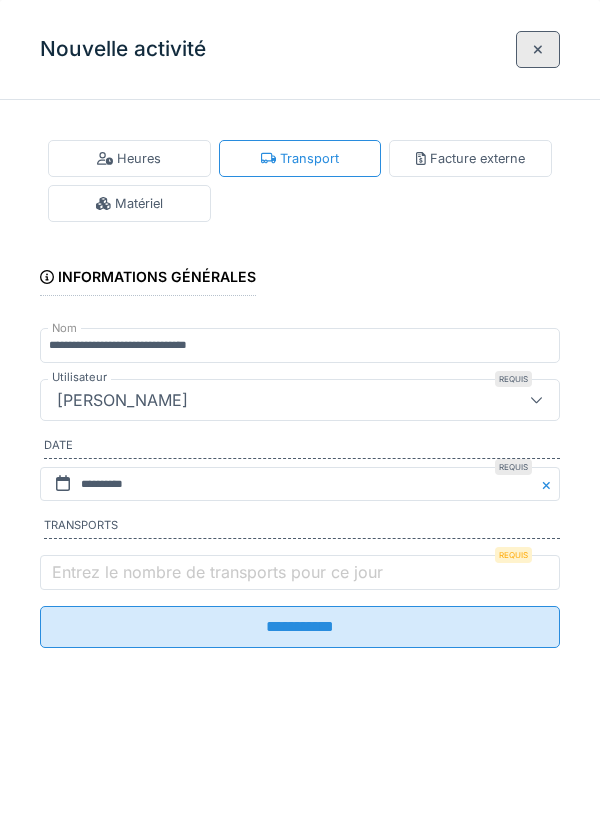 click on "Transport" at bounding box center (300, 158) 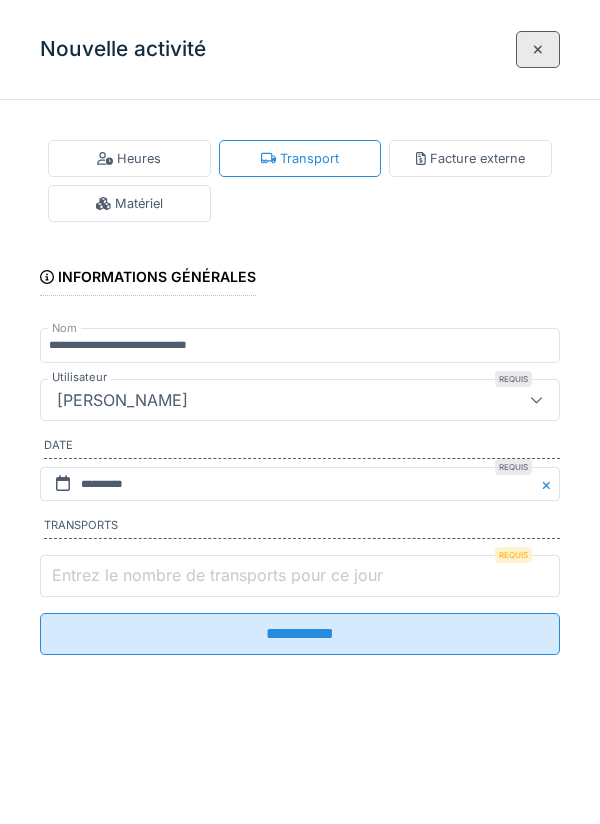 click on "Entrez le nombre de transports pour ce jour" at bounding box center [300, 576] 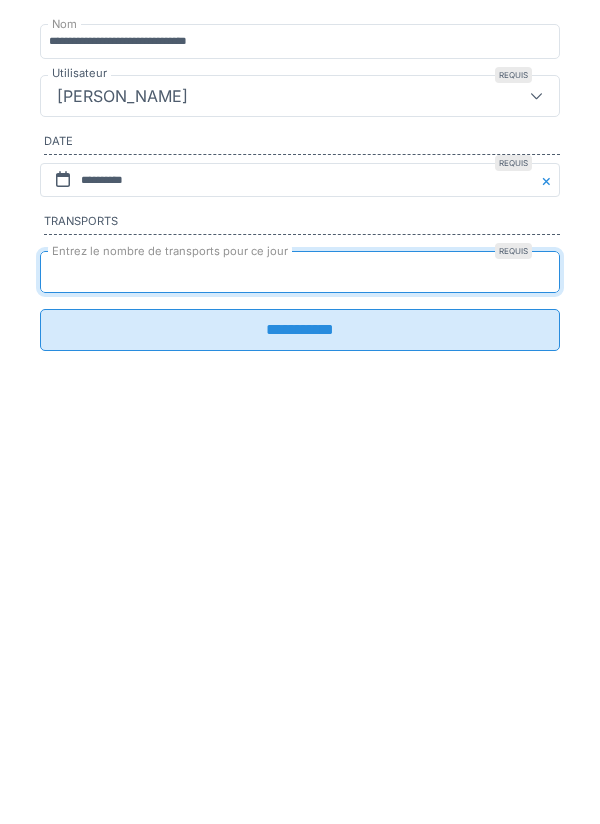 type on "*" 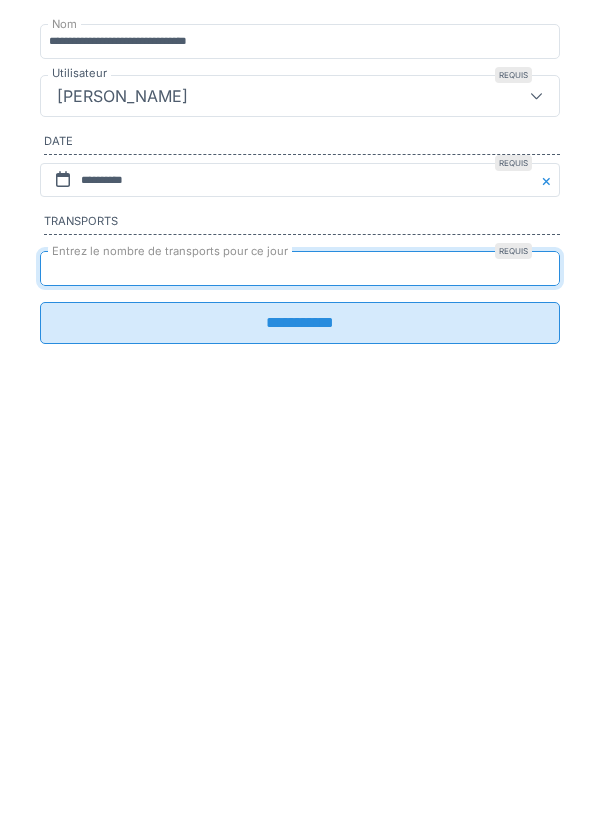 click on "**********" at bounding box center (300, 627) 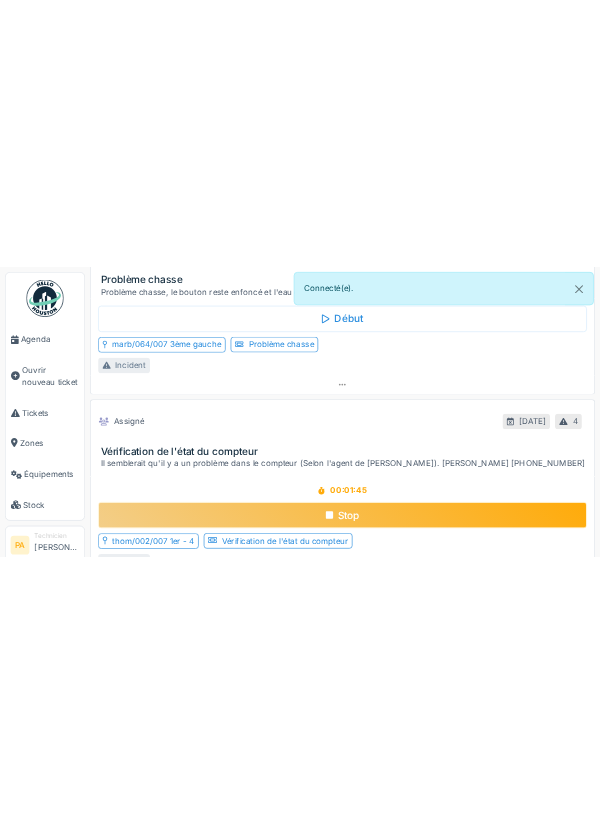scroll, scrollTop: 262, scrollLeft: 0, axis: vertical 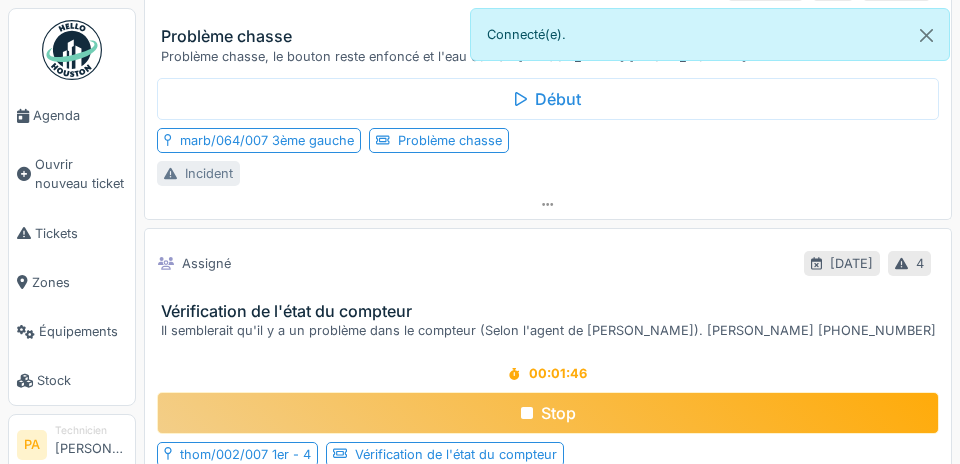 click on "Agenda
Ouvrir nouveau ticket
Tickets
Zones
Équipements
Stock" at bounding box center (72, 207) 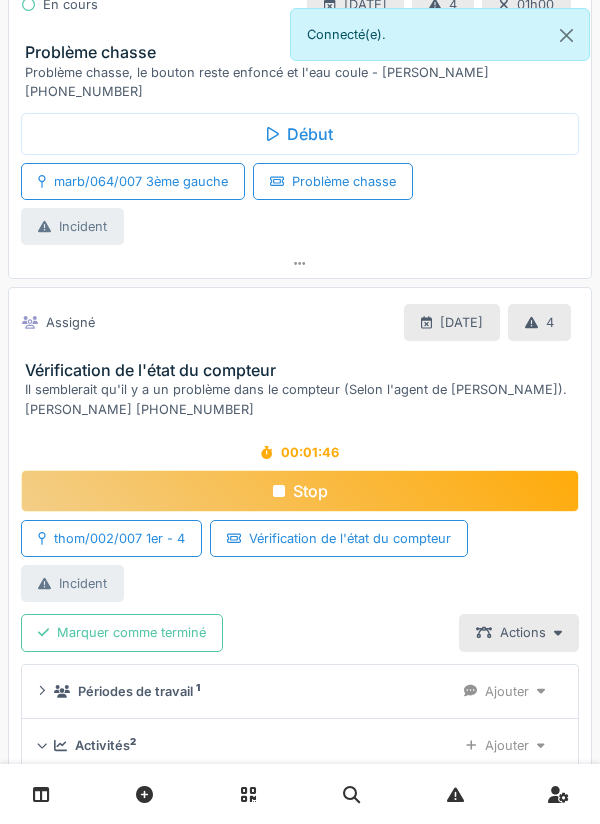 scroll, scrollTop: 278, scrollLeft: 0, axis: vertical 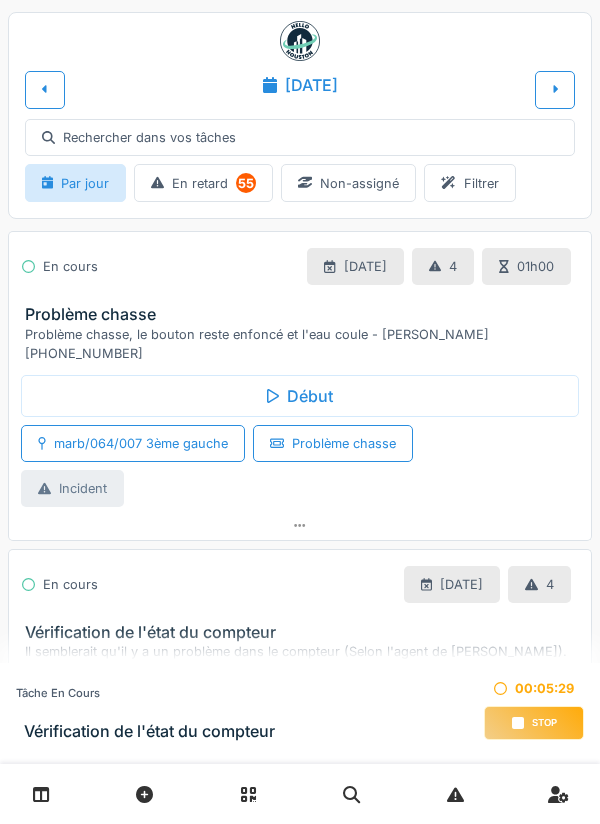 click on "Incident" at bounding box center (72, 488) 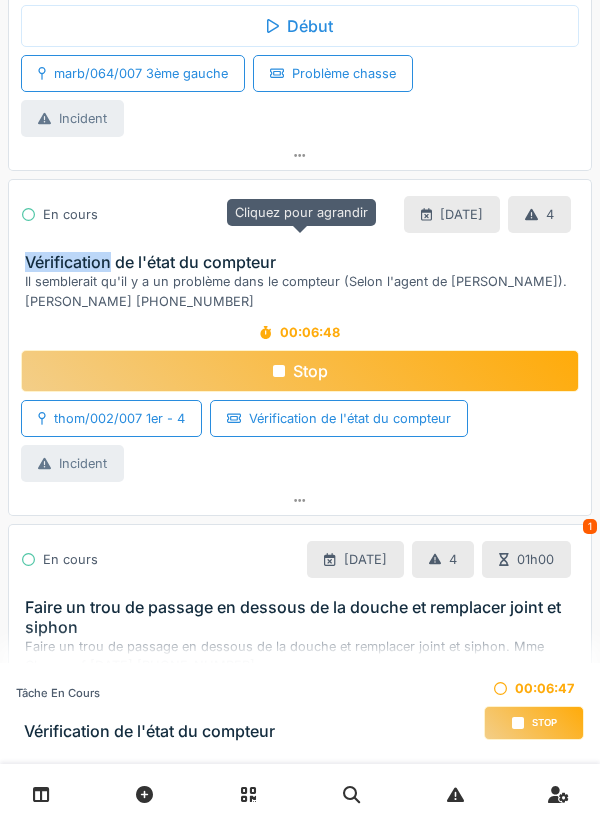 scroll, scrollTop: 256, scrollLeft: 0, axis: vertical 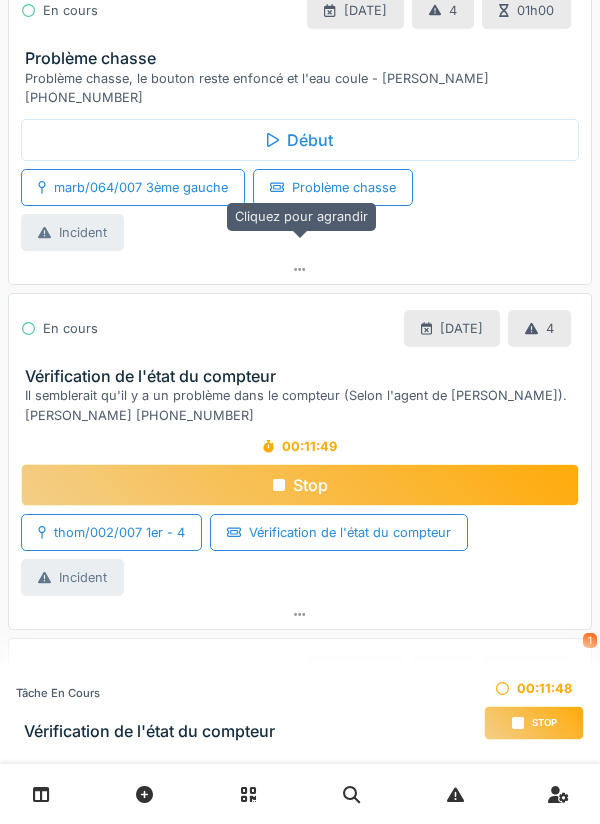 click on "Il semblerait qu'il y a un problème dans le compteur (Selon l'agent de [PERSON_NAME]). [PERSON_NAME] [PHONE_NUMBER]" at bounding box center [304, 405] 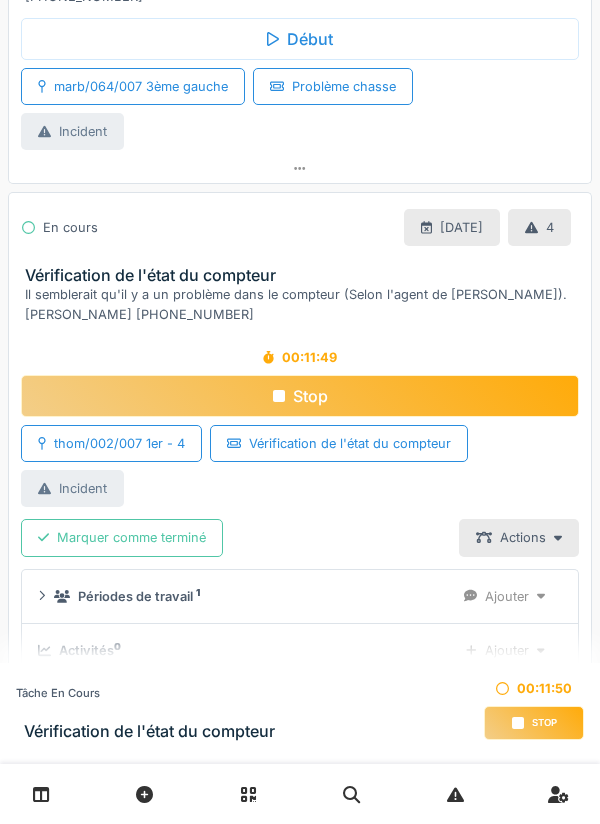 scroll, scrollTop: 450, scrollLeft: 0, axis: vertical 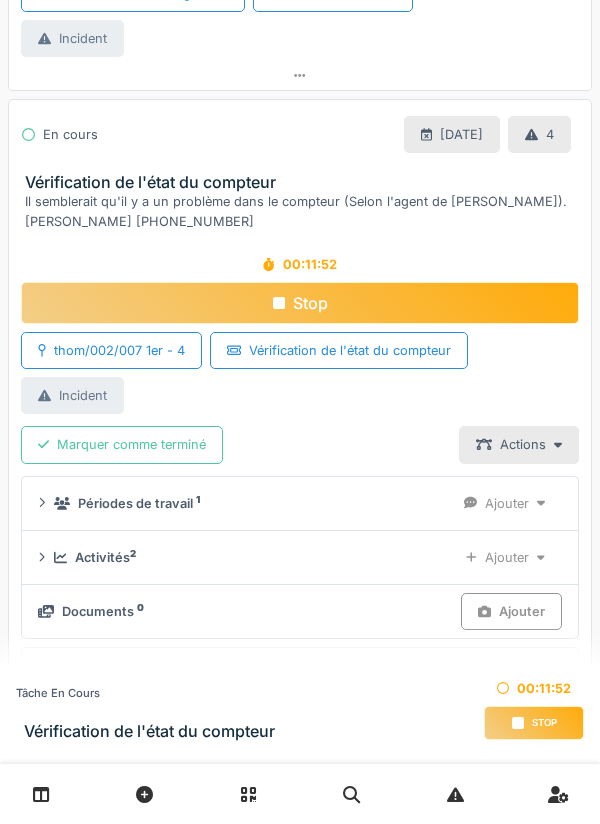 click on "Ajouter" at bounding box center [511, 611] 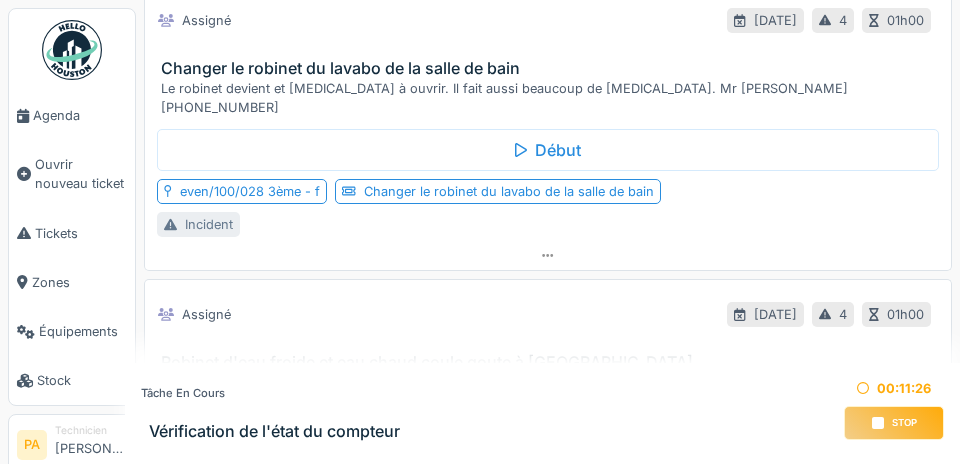 scroll, scrollTop: 1682, scrollLeft: 0, axis: vertical 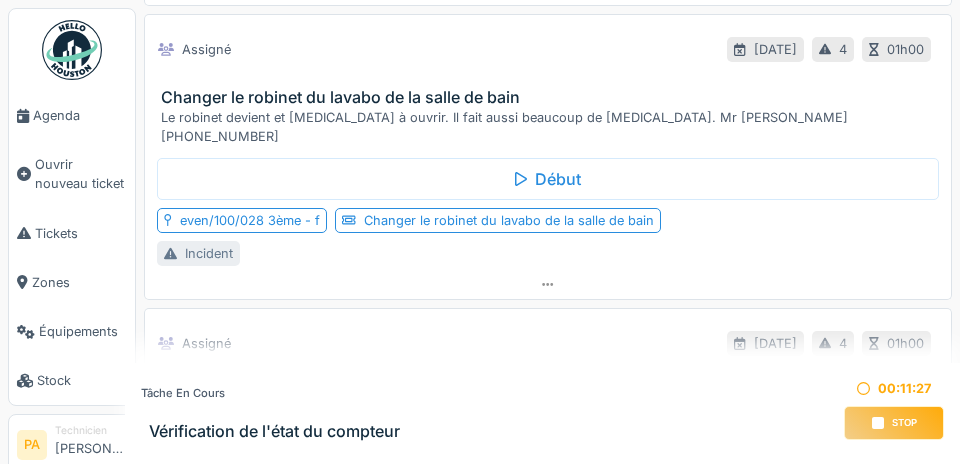 click on "Agenda" at bounding box center [80, 115] 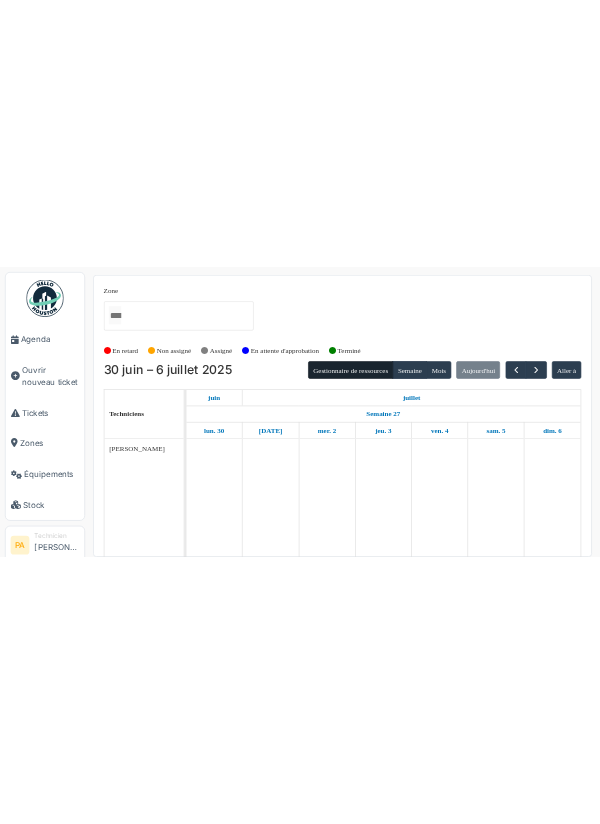 scroll, scrollTop: 0, scrollLeft: 0, axis: both 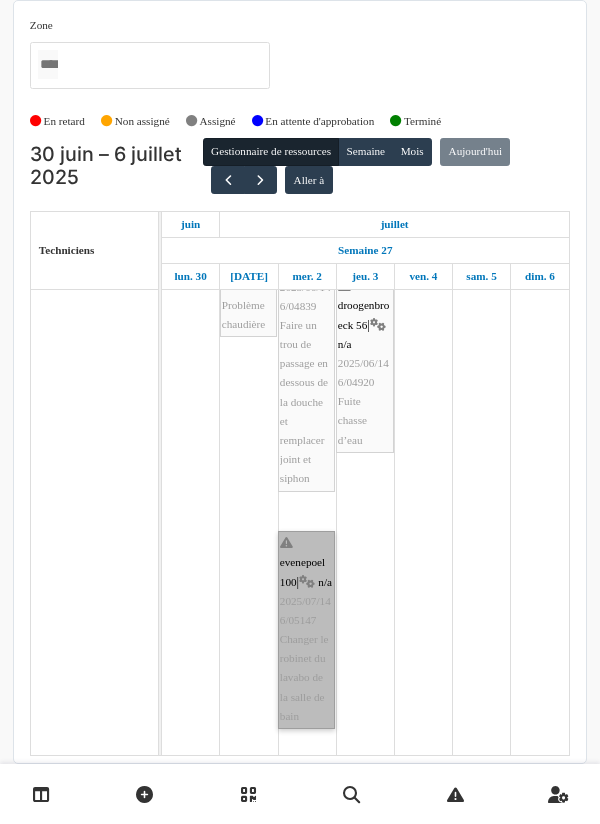 click on "evenepoel 100
|     n/a
2025/07/146/05147
Changer le robinet du lavabo de la salle de bain" at bounding box center [306, 630] 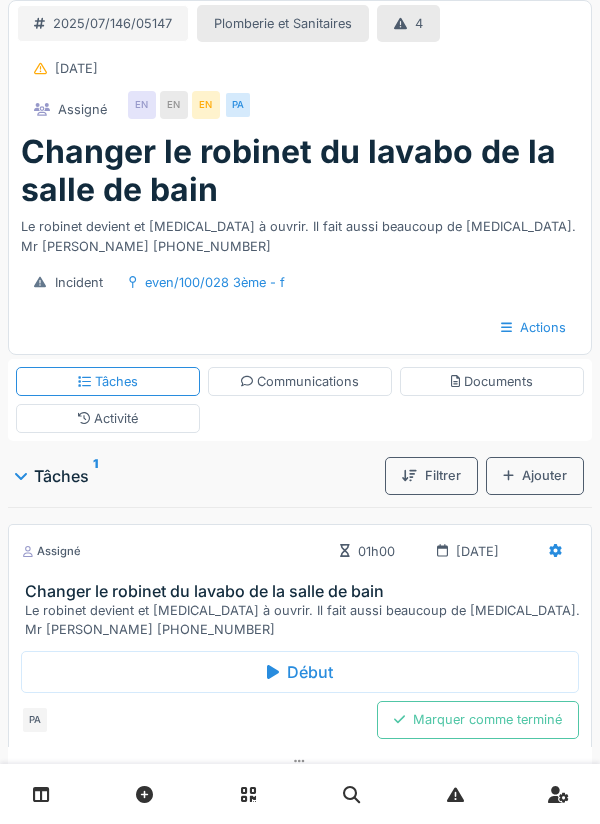 scroll, scrollTop: 0, scrollLeft: 0, axis: both 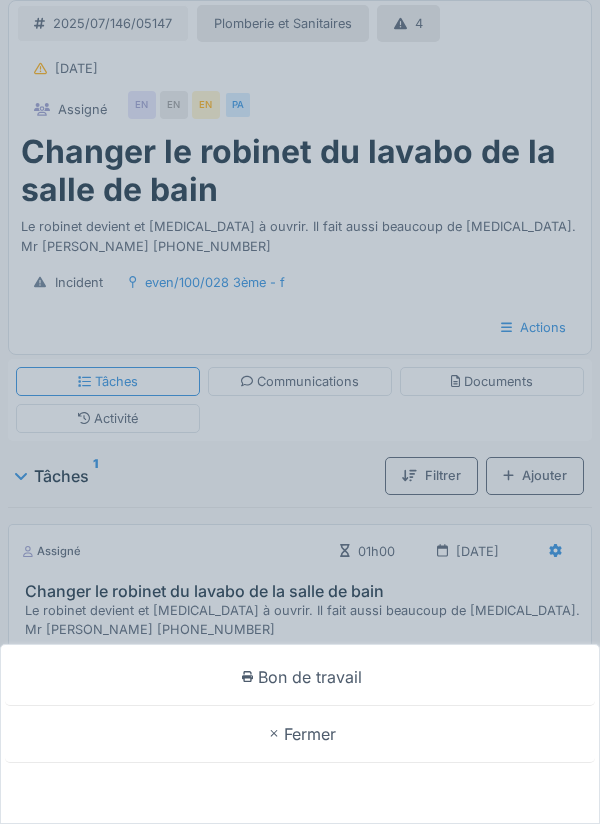 click on "Bon de travail Fermer" at bounding box center [300, 412] 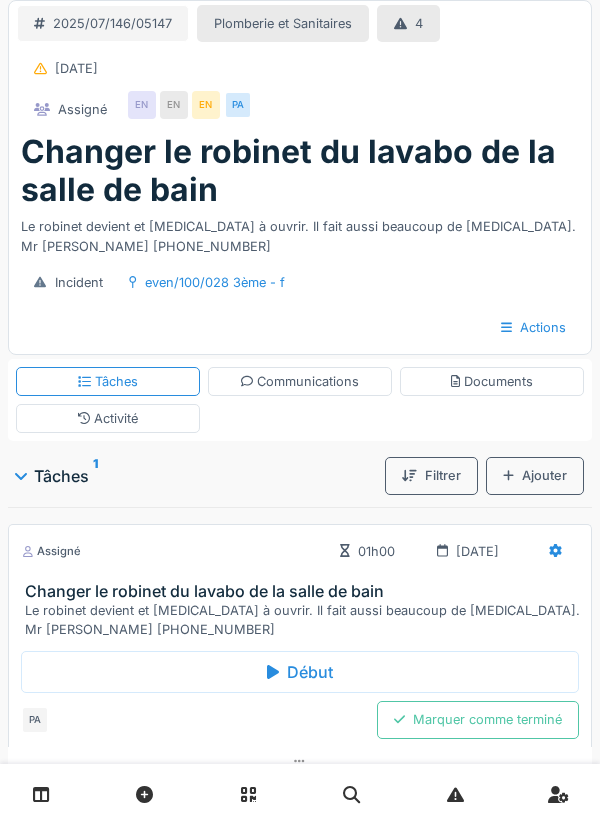 scroll, scrollTop: 9, scrollLeft: 0, axis: vertical 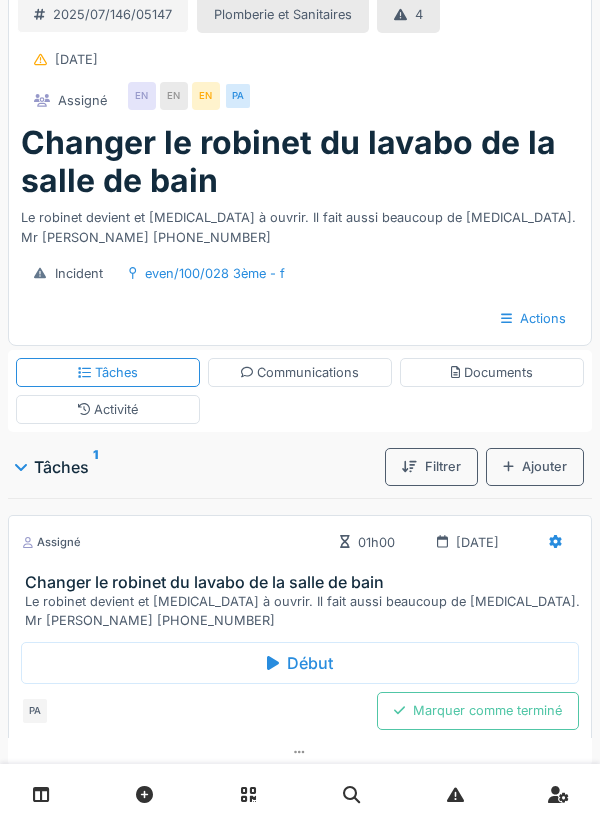 click on "Tâches" at bounding box center [108, 372] 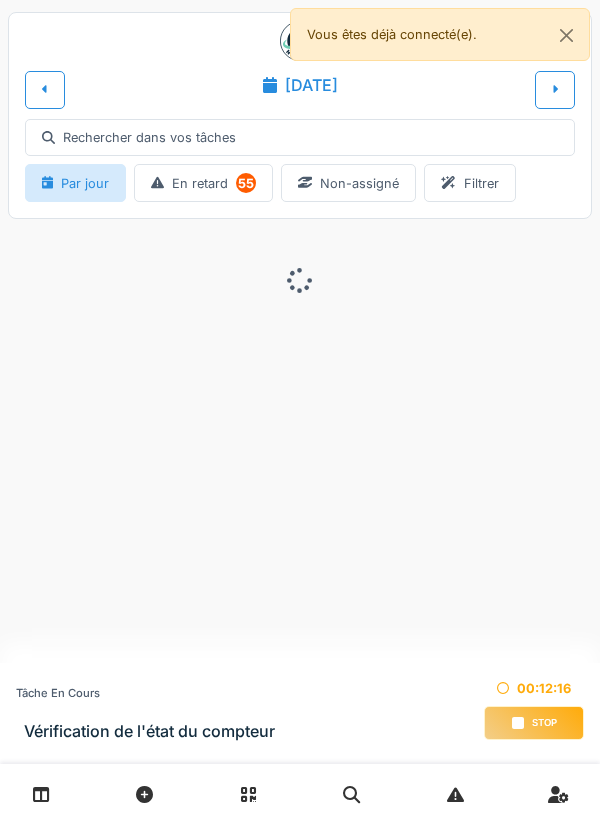 scroll, scrollTop: 0, scrollLeft: 0, axis: both 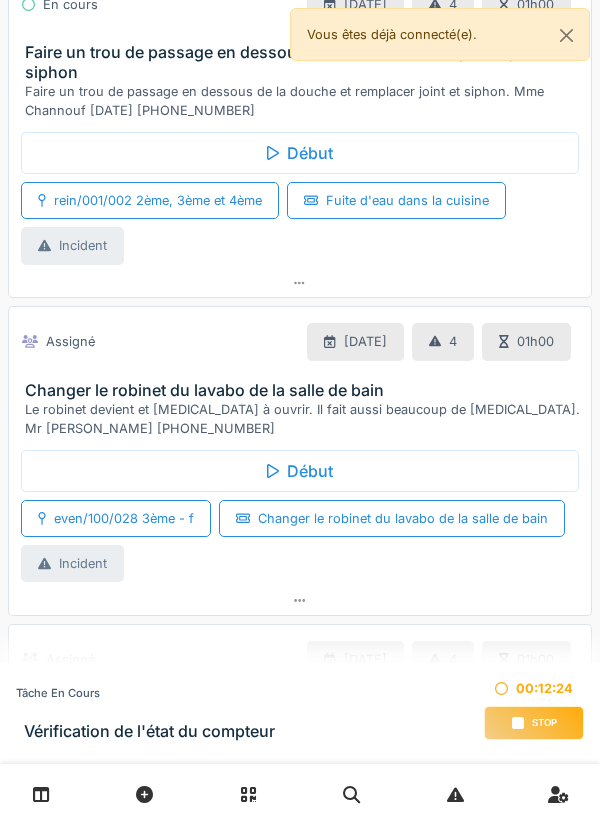 click on "Changer le robinet du lavabo de la salle de bain" at bounding box center (304, 390) 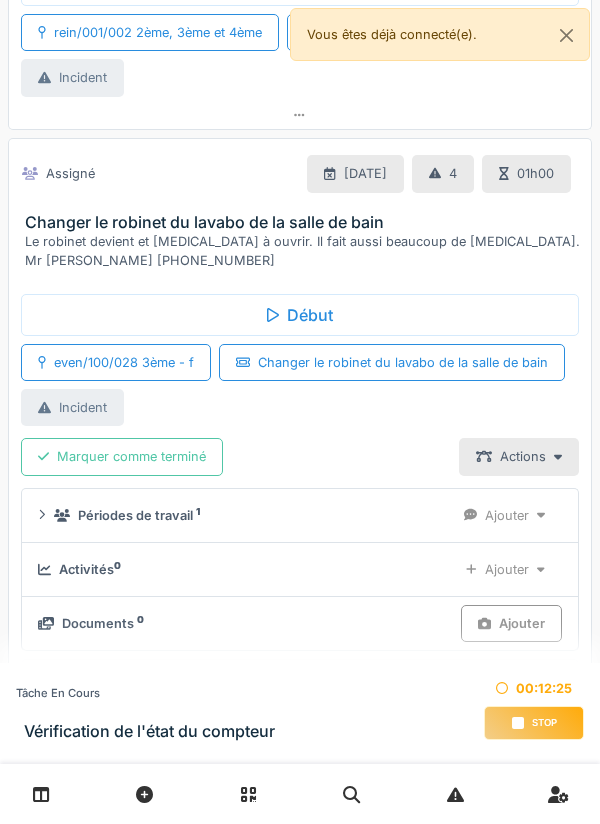scroll, scrollTop: 1133, scrollLeft: 0, axis: vertical 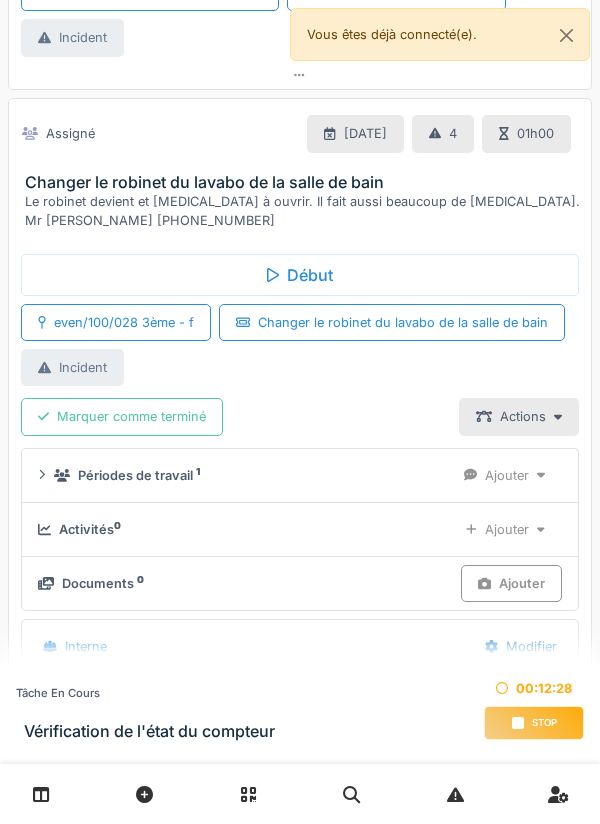 click on "Périodes de travail   1" at bounding box center [246, 475] 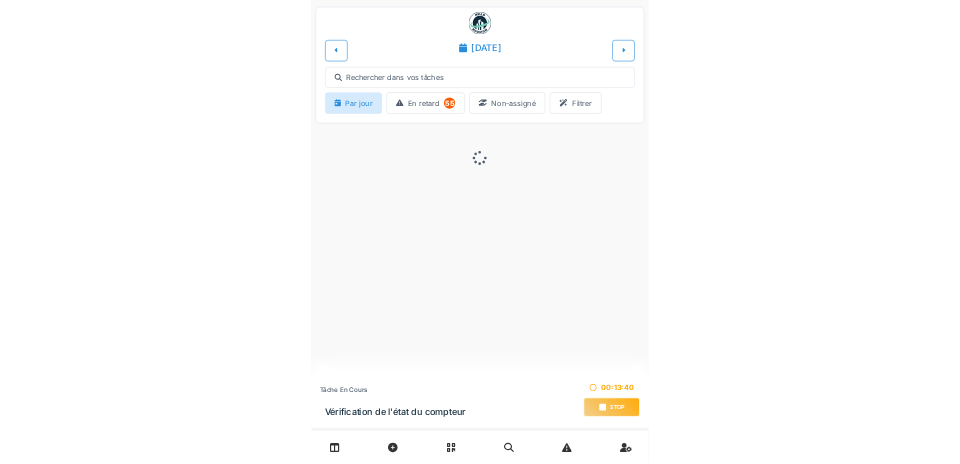 scroll, scrollTop: 0, scrollLeft: 0, axis: both 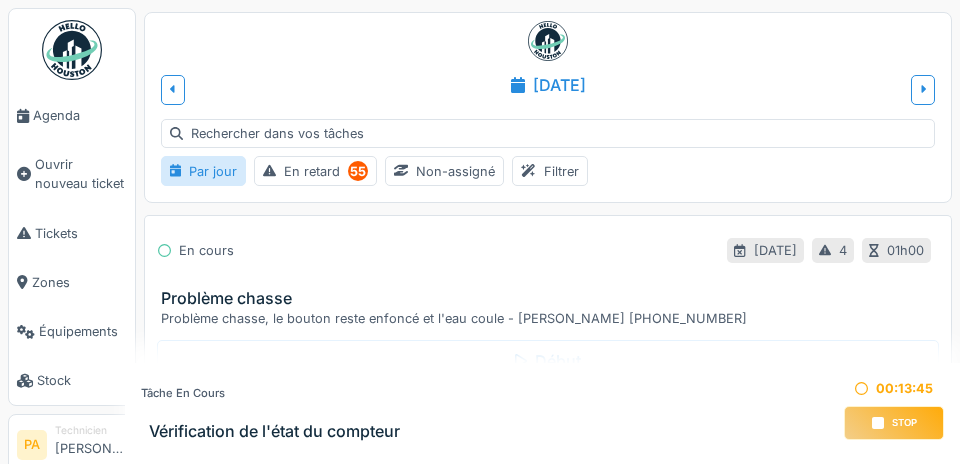 click on "Agenda" at bounding box center [72, 115] 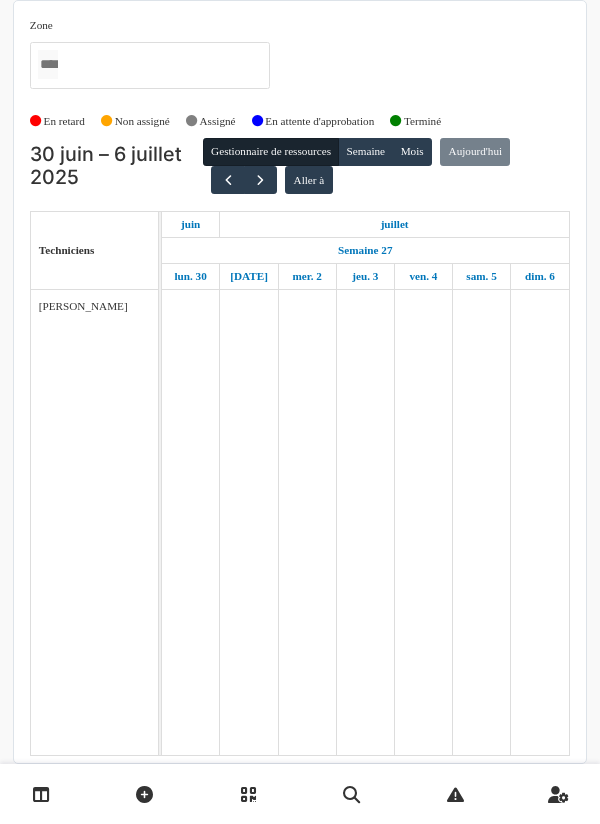 scroll, scrollTop: 0, scrollLeft: 0, axis: both 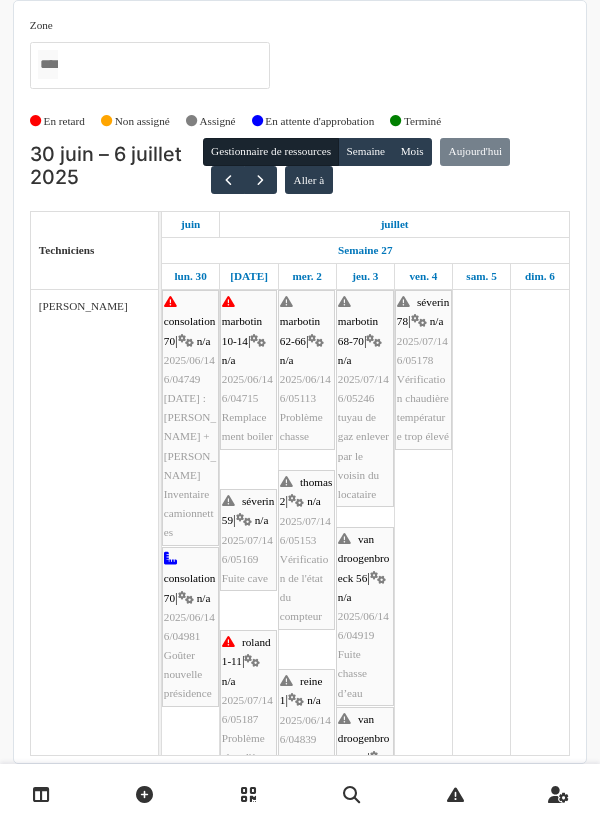 click at bounding box center (150, 65) 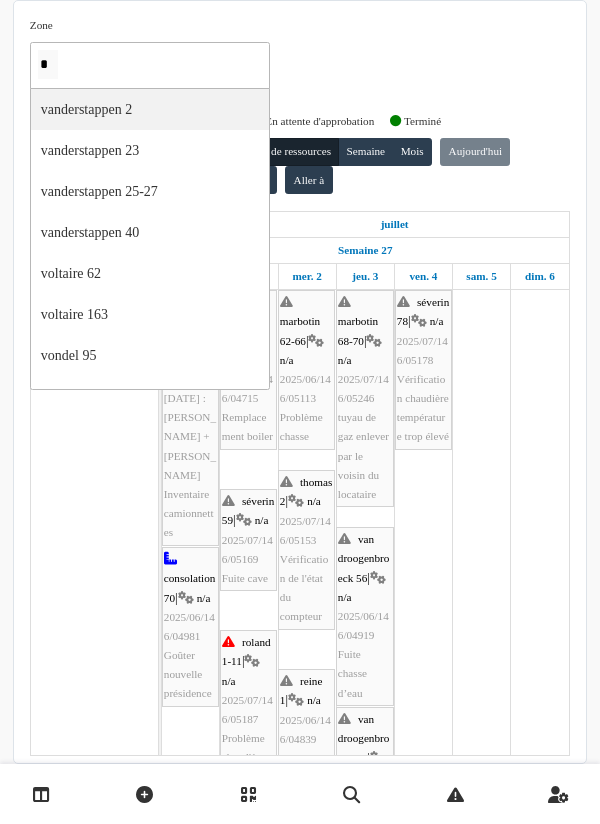 type on "**" 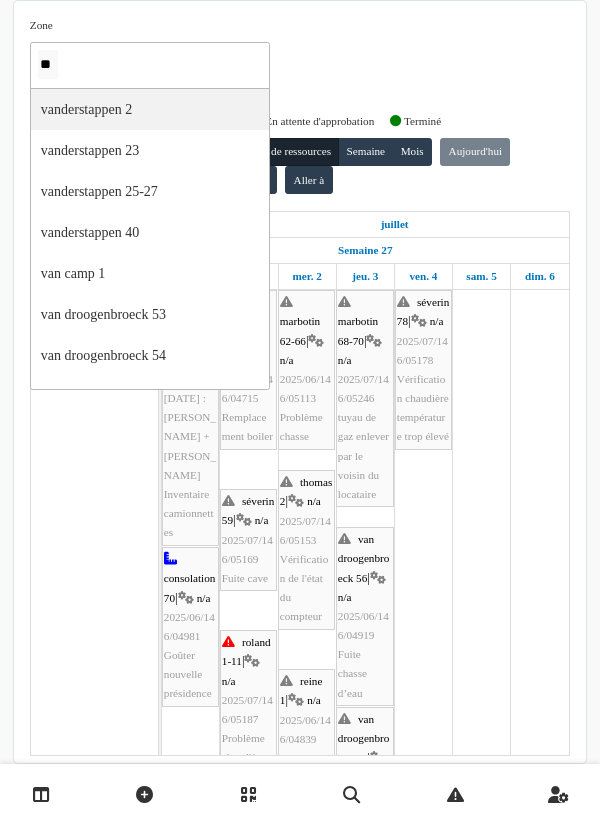 type 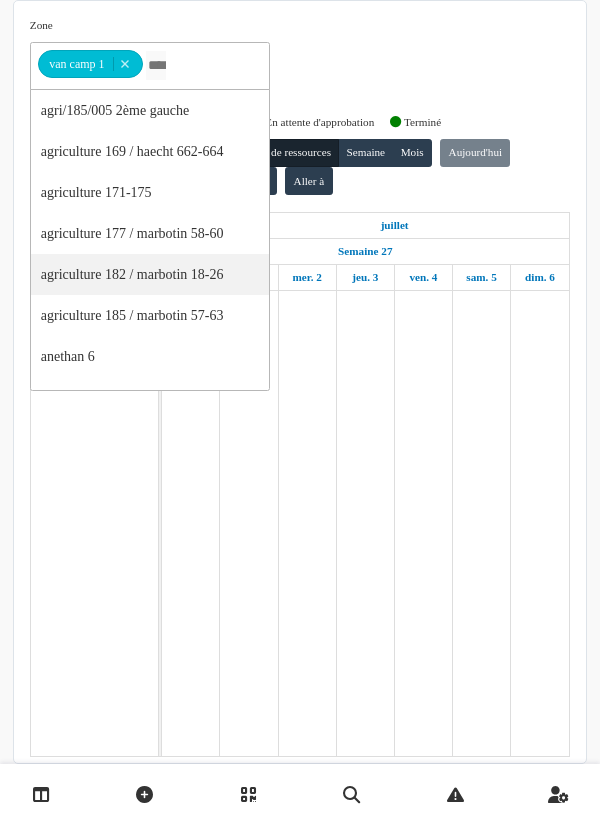 click at bounding box center (307, 523) 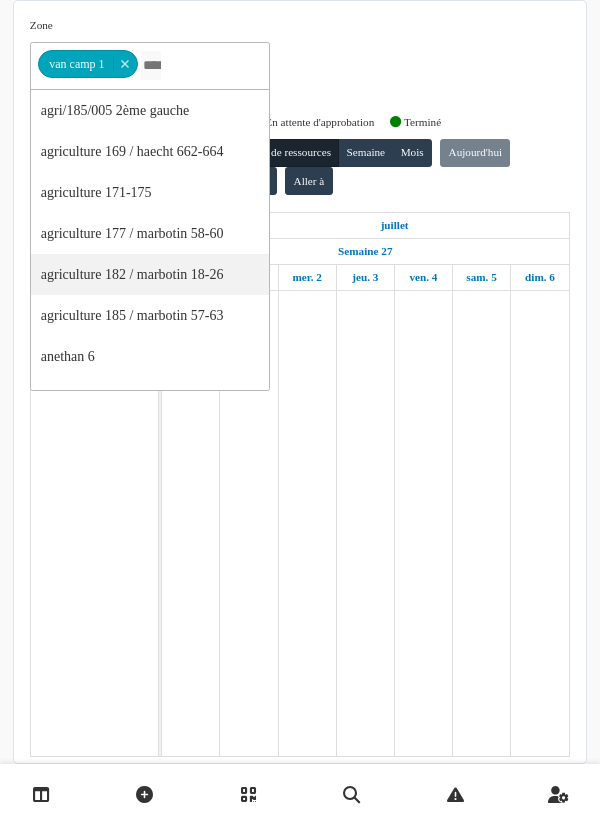 click at bounding box center (365, 523) 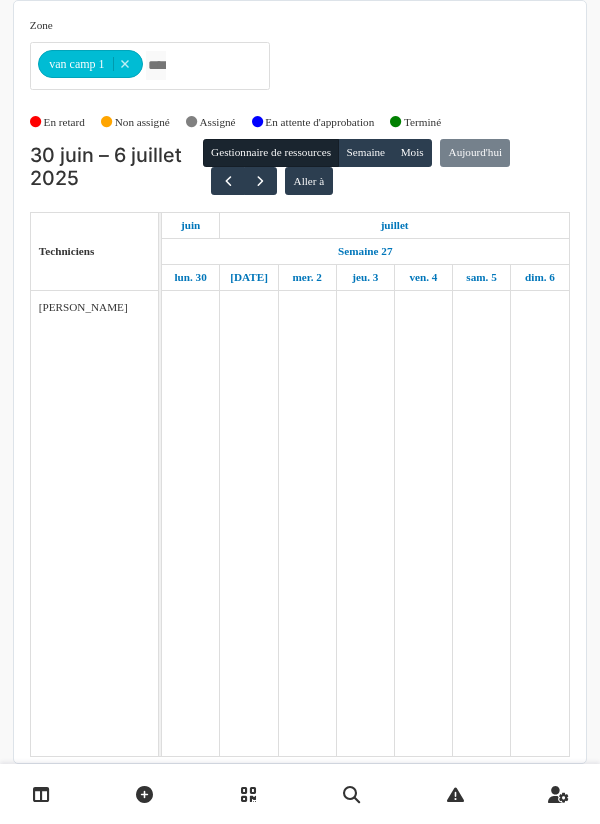 scroll, scrollTop: 0, scrollLeft: 0, axis: both 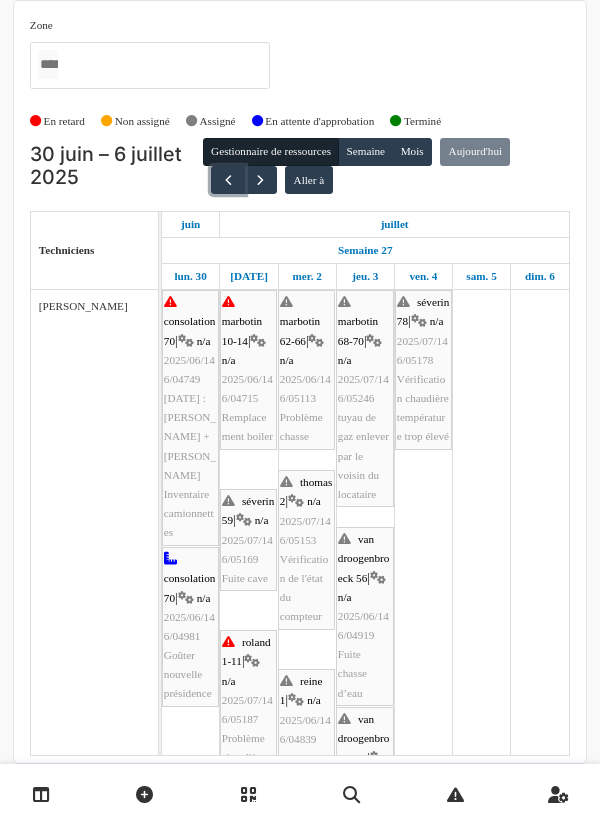 click at bounding box center [227, 180] 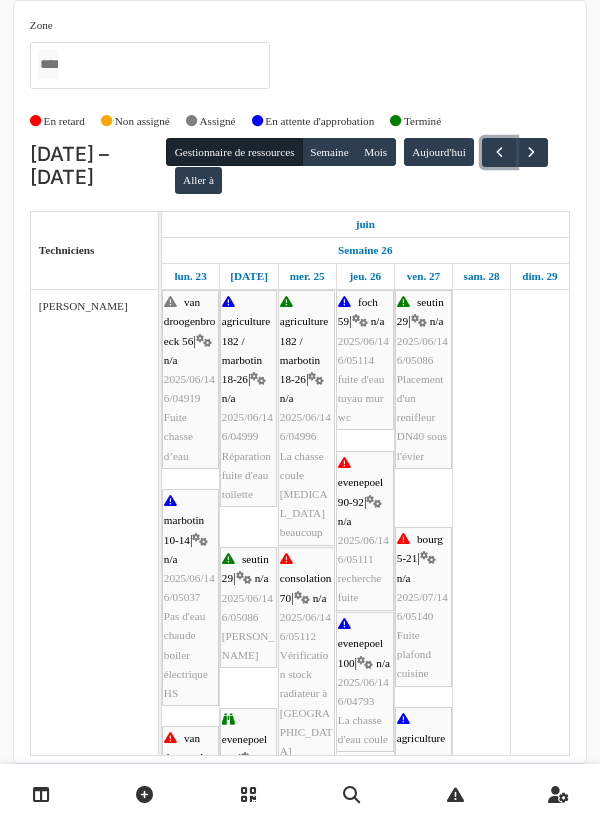scroll, scrollTop: 116, scrollLeft: 0, axis: vertical 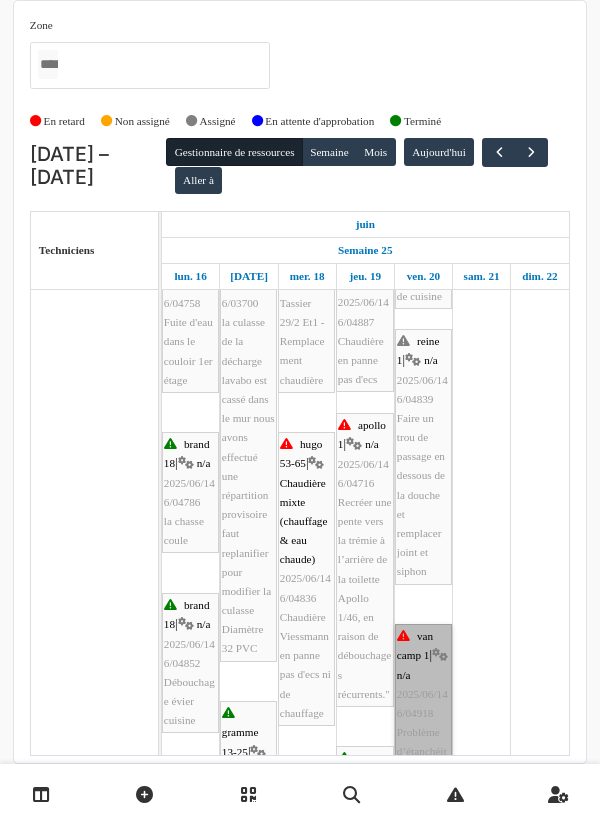 click on "van camp 1
|     n/a
2025/06/146/04918
Problème d’étanchéité lavabo" at bounding box center (423, 704) 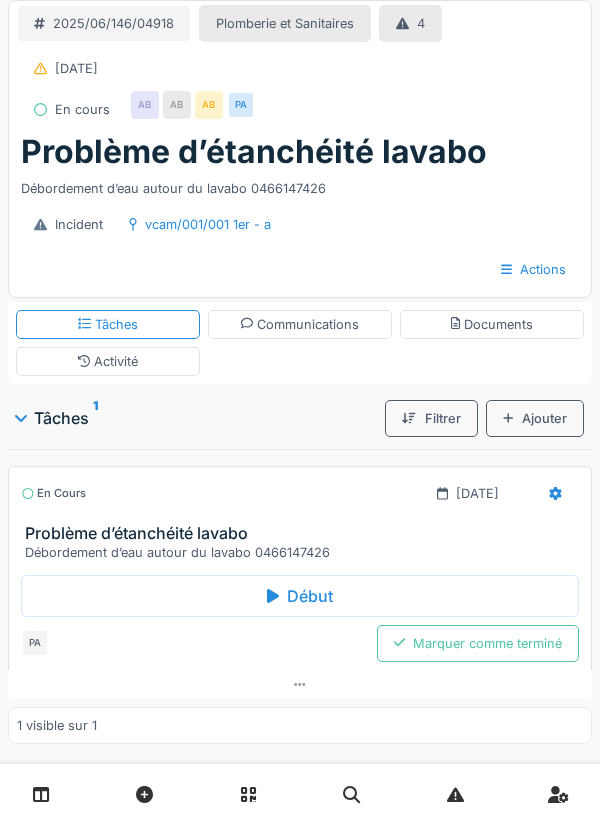 scroll, scrollTop: 0, scrollLeft: 0, axis: both 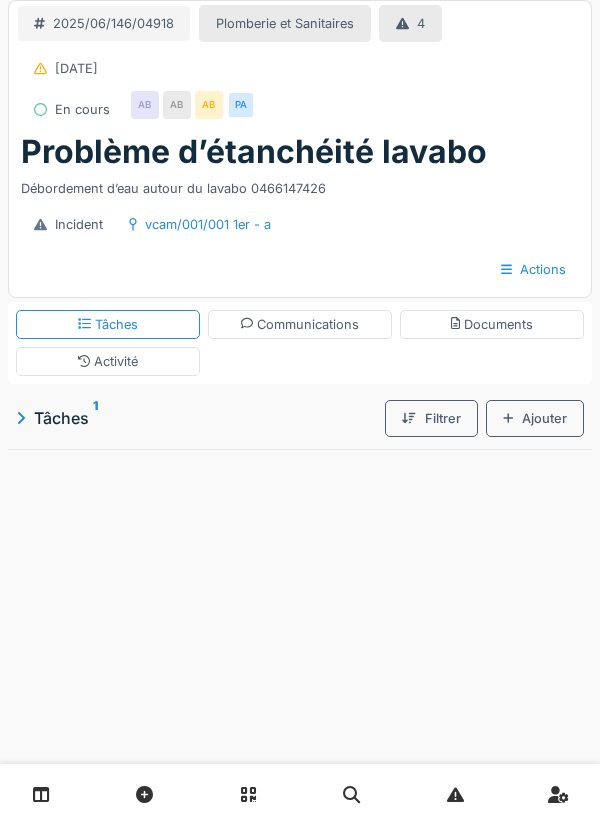 click on "Communications" at bounding box center (300, 324) 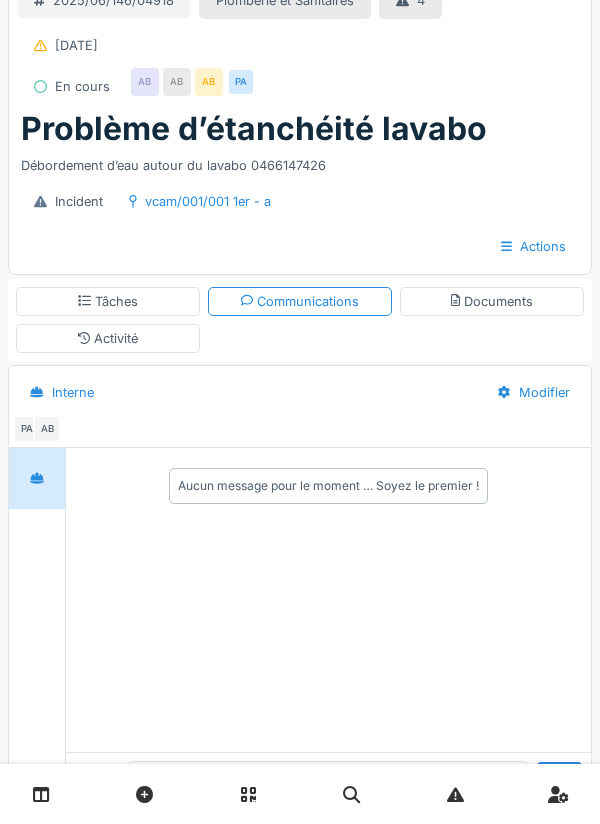 scroll, scrollTop: 11, scrollLeft: 0, axis: vertical 